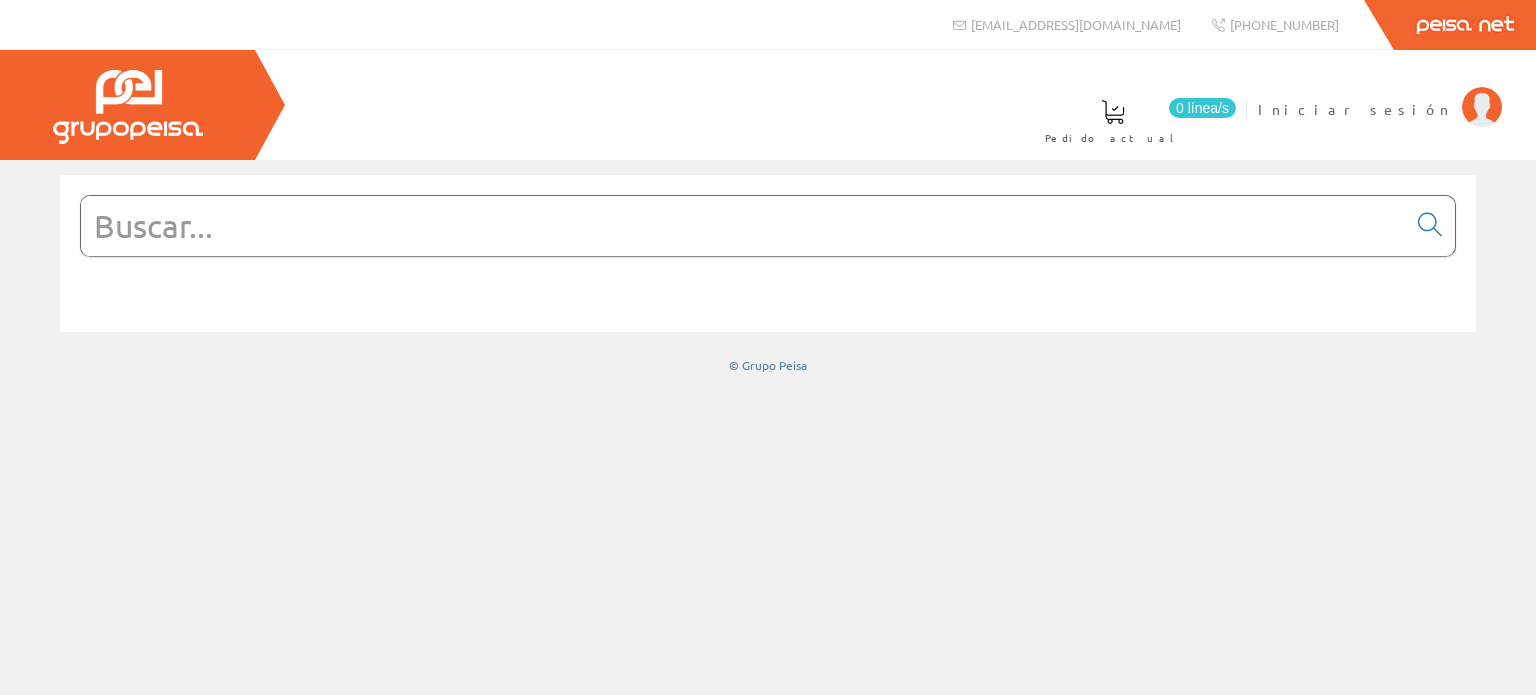 scroll, scrollTop: 0, scrollLeft: 0, axis: both 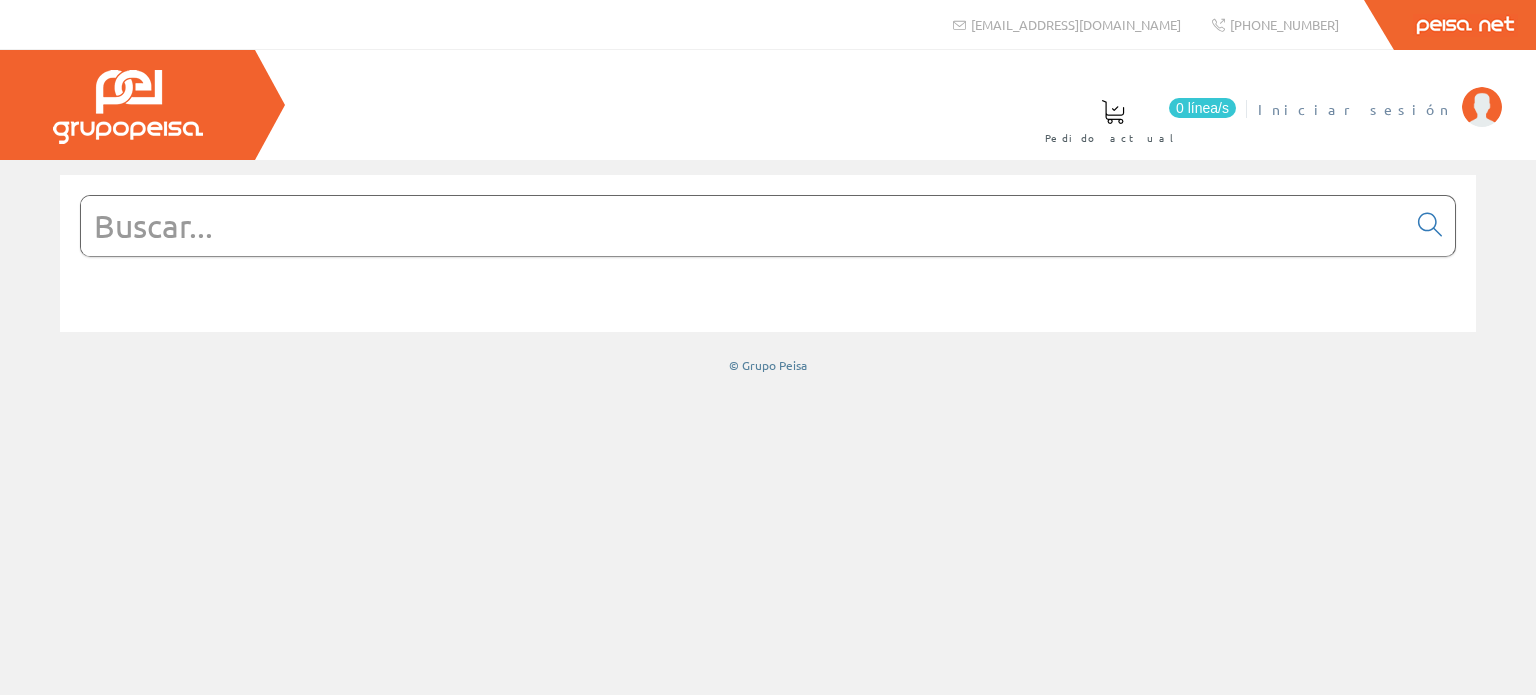 click on "Iniciar sesión" at bounding box center (1355, 109) 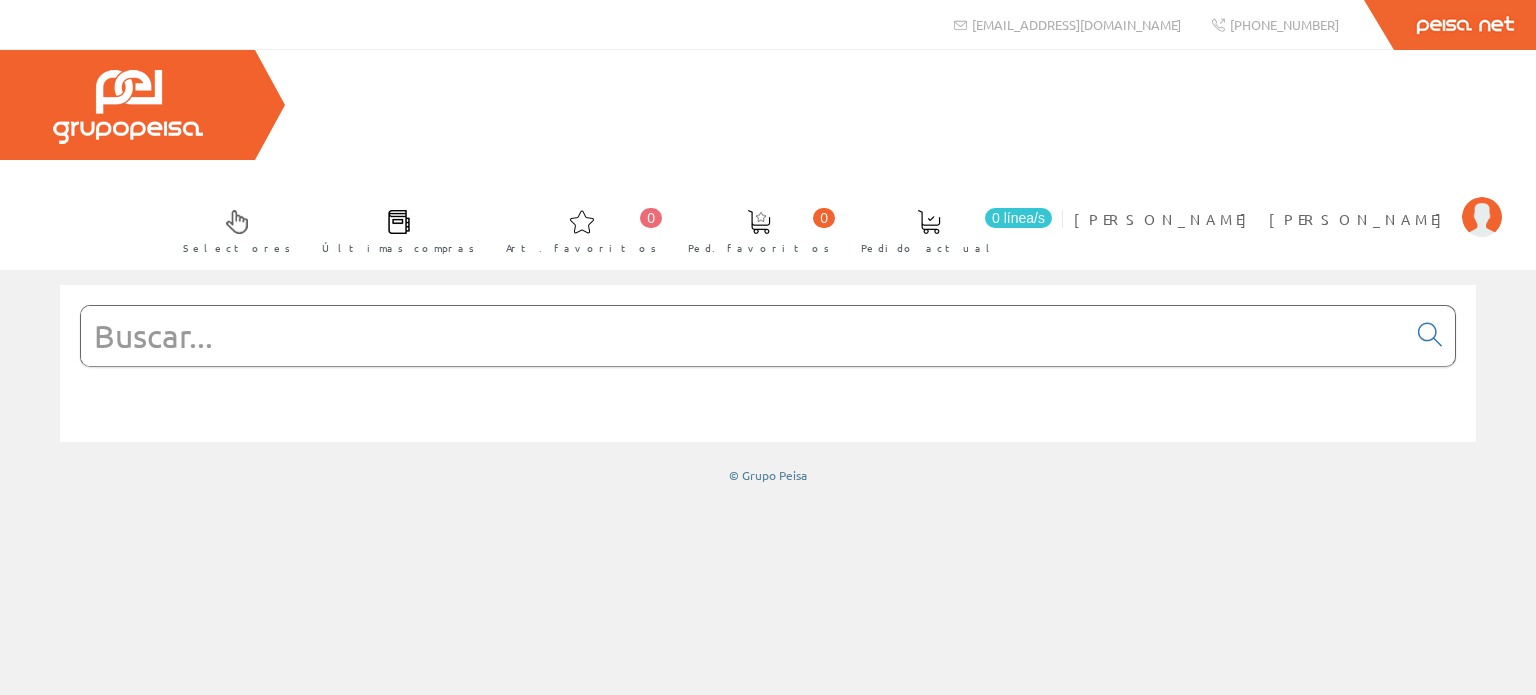 scroll, scrollTop: 0, scrollLeft: 0, axis: both 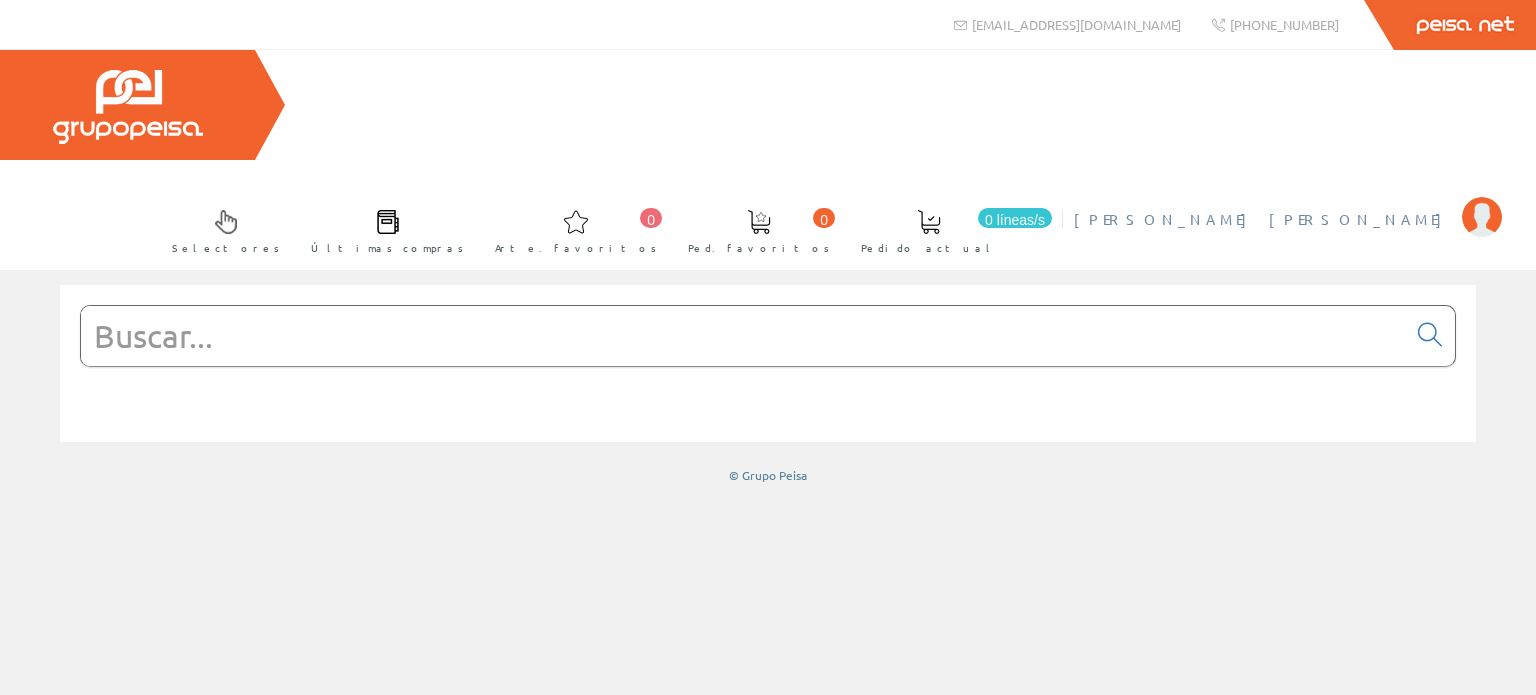 click at bounding box center (1482, 217) 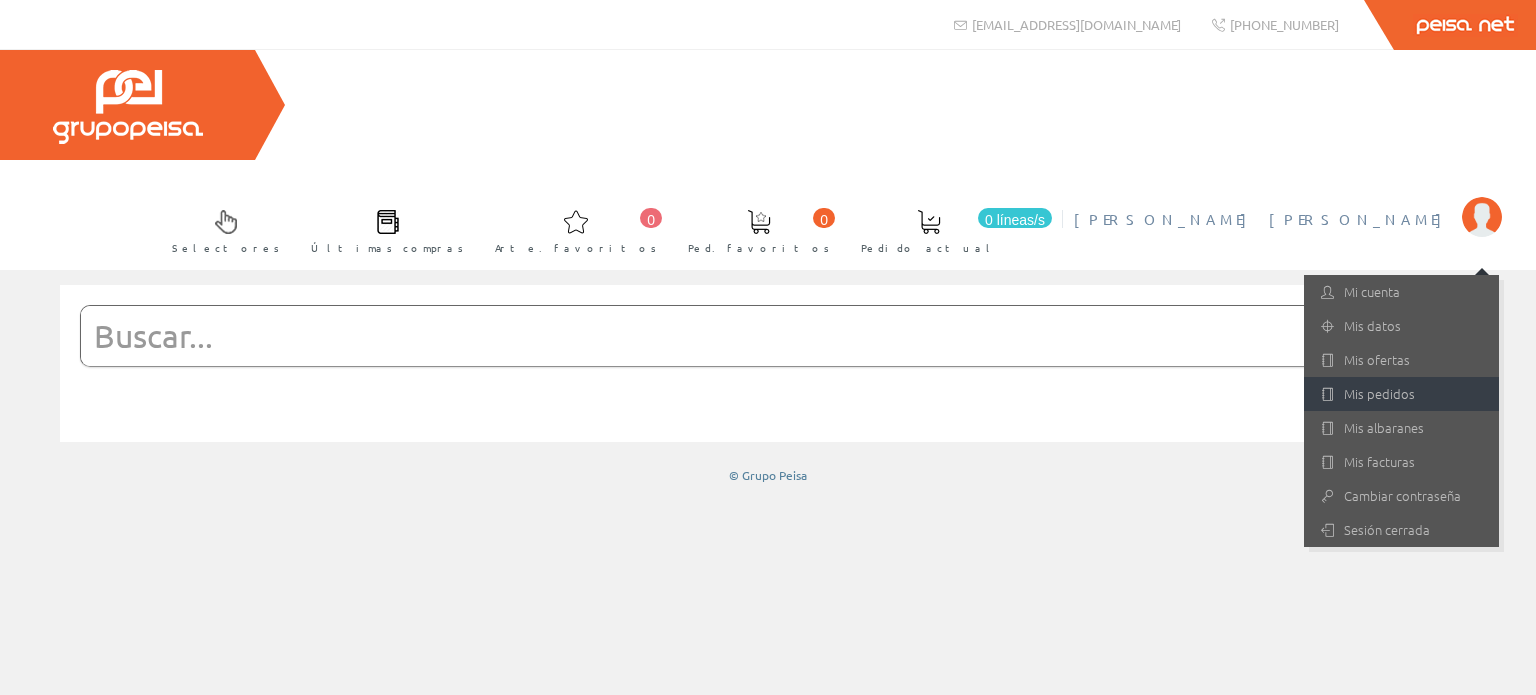 click on "Mis pedidos" at bounding box center [1379, 393] 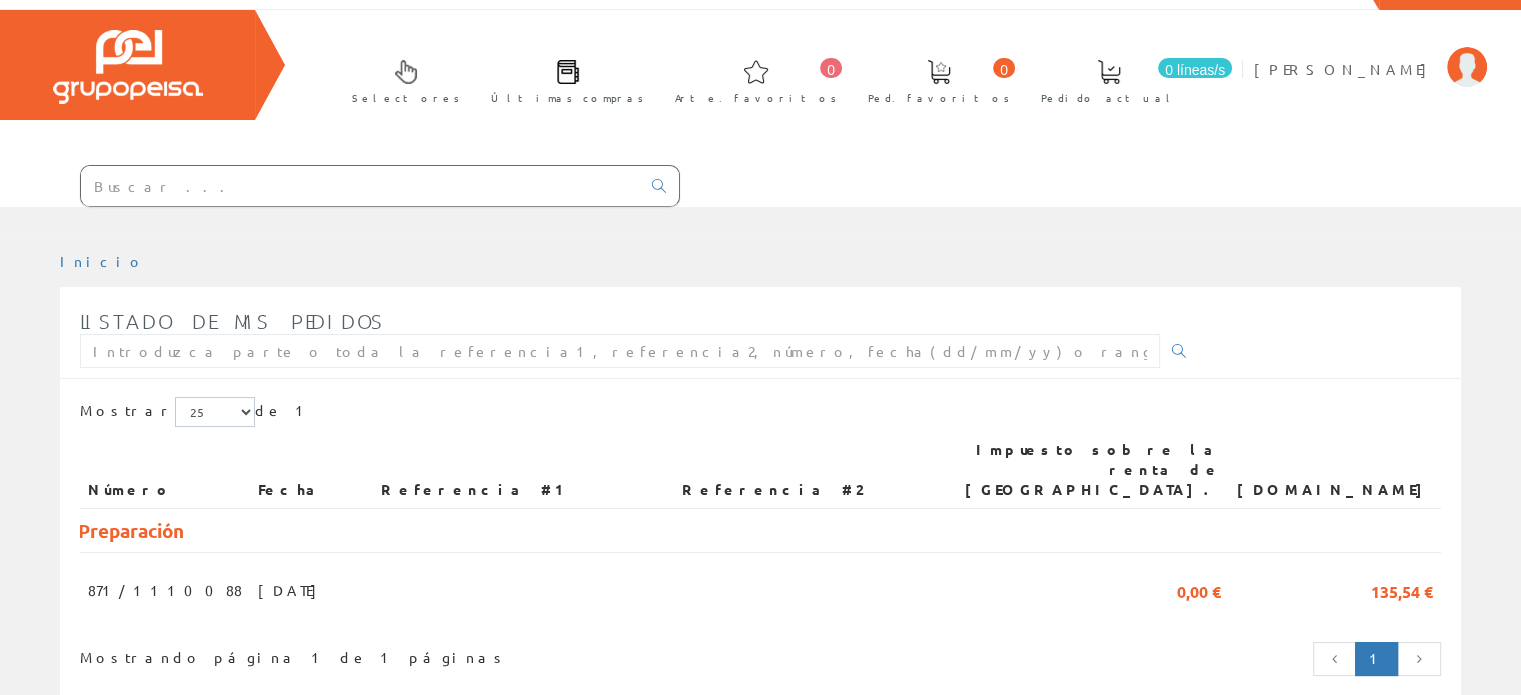 scroll, scrollTop: 77, scrollLeft: 0, axis: vertical 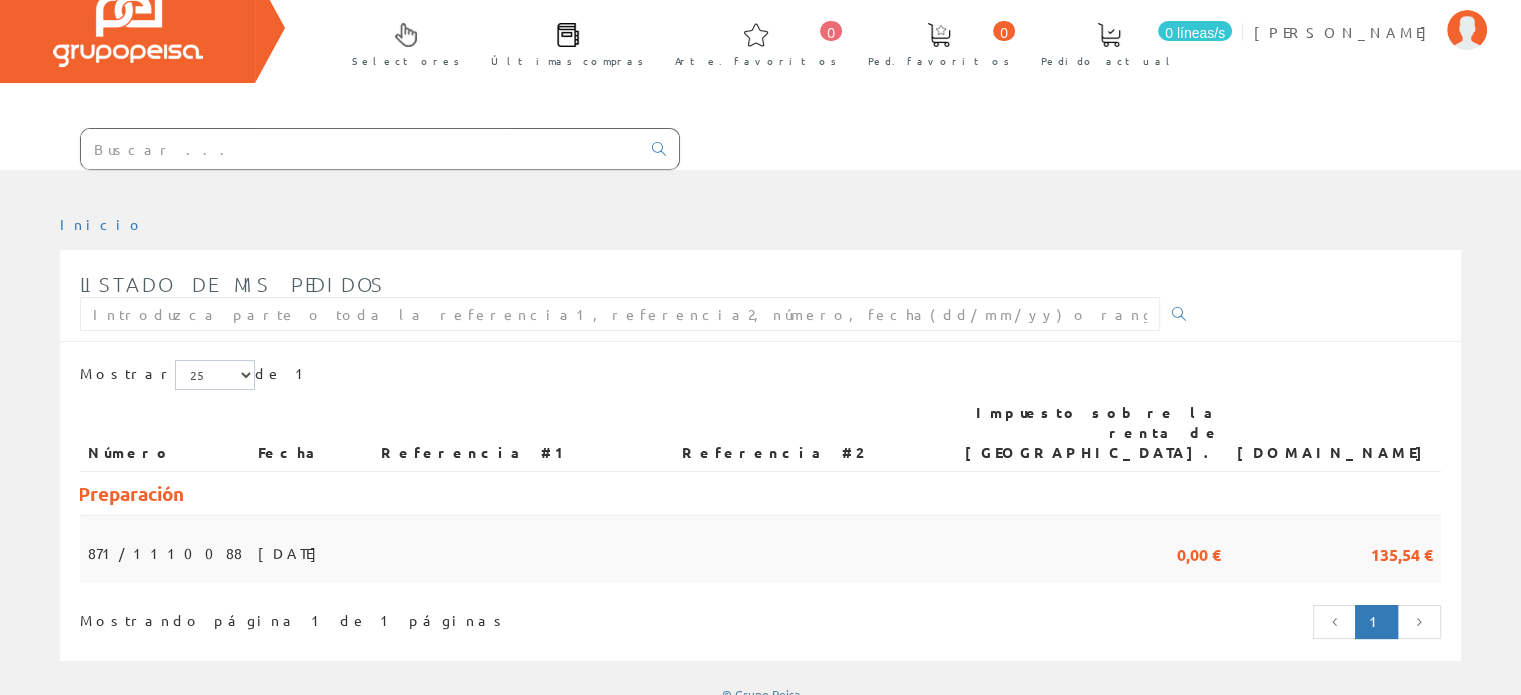 click on "[DATE]" at bounding box center [292, 553] 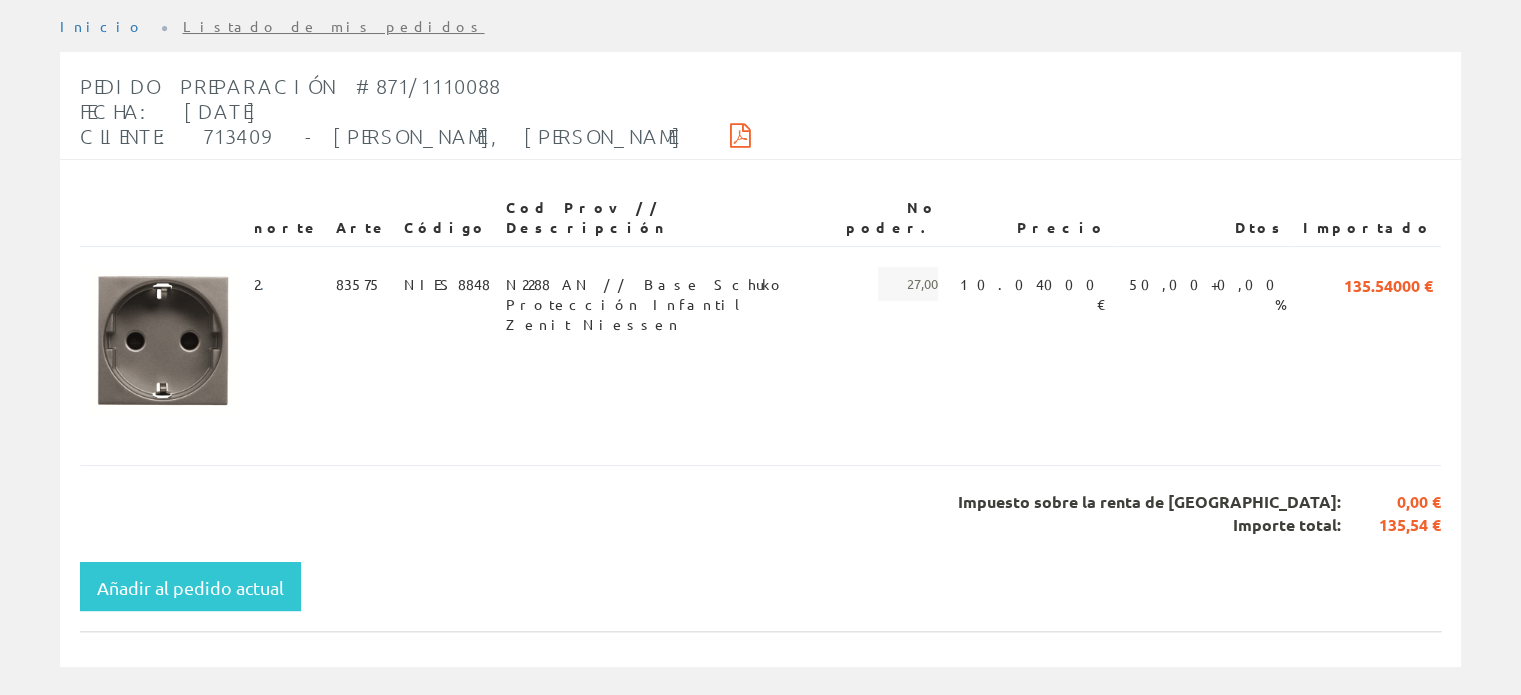 scroll, scrollTop: 276, scrollLeft: 0, axis: vertical 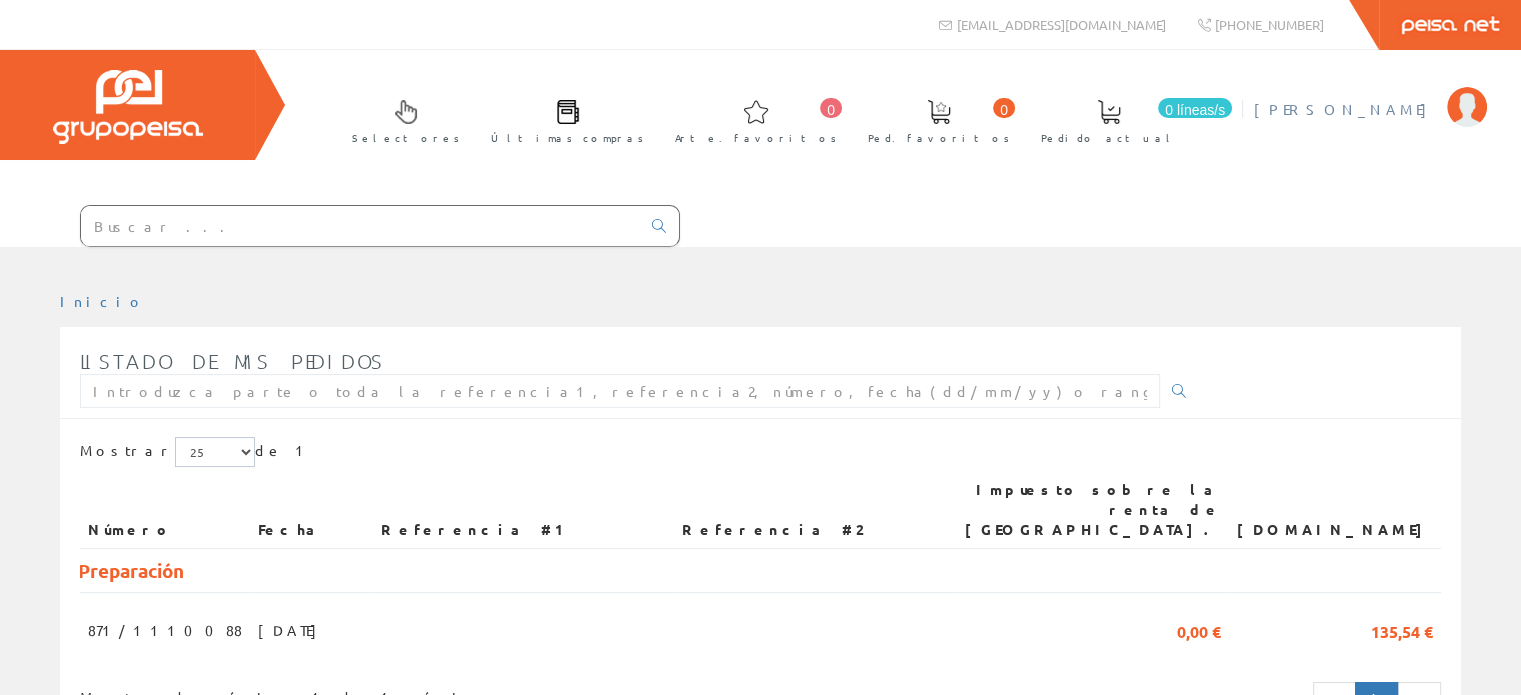 click on "[PERSON_NAME] [PERSON_NAME]" at bounding box center [1345, 109] 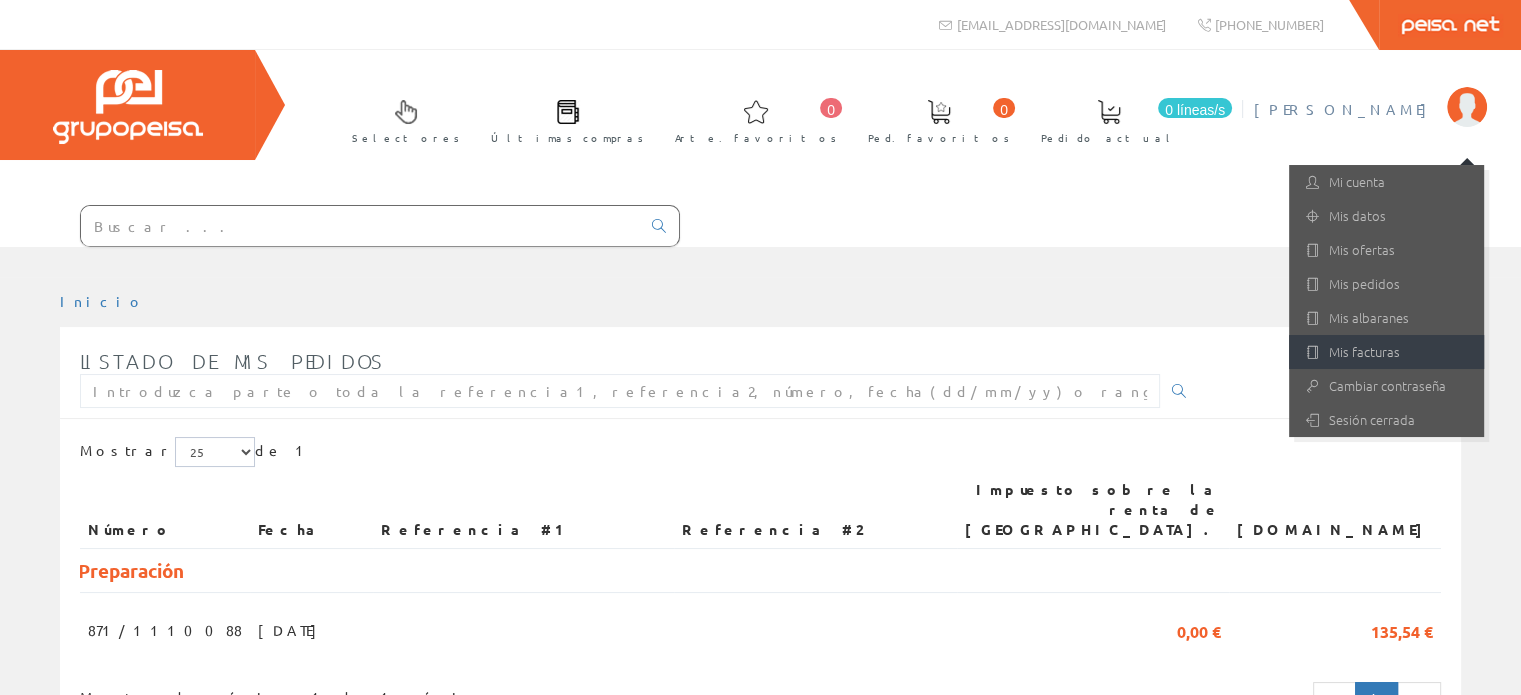 click on "Mis facturas" at bounding box center (1386, 352) 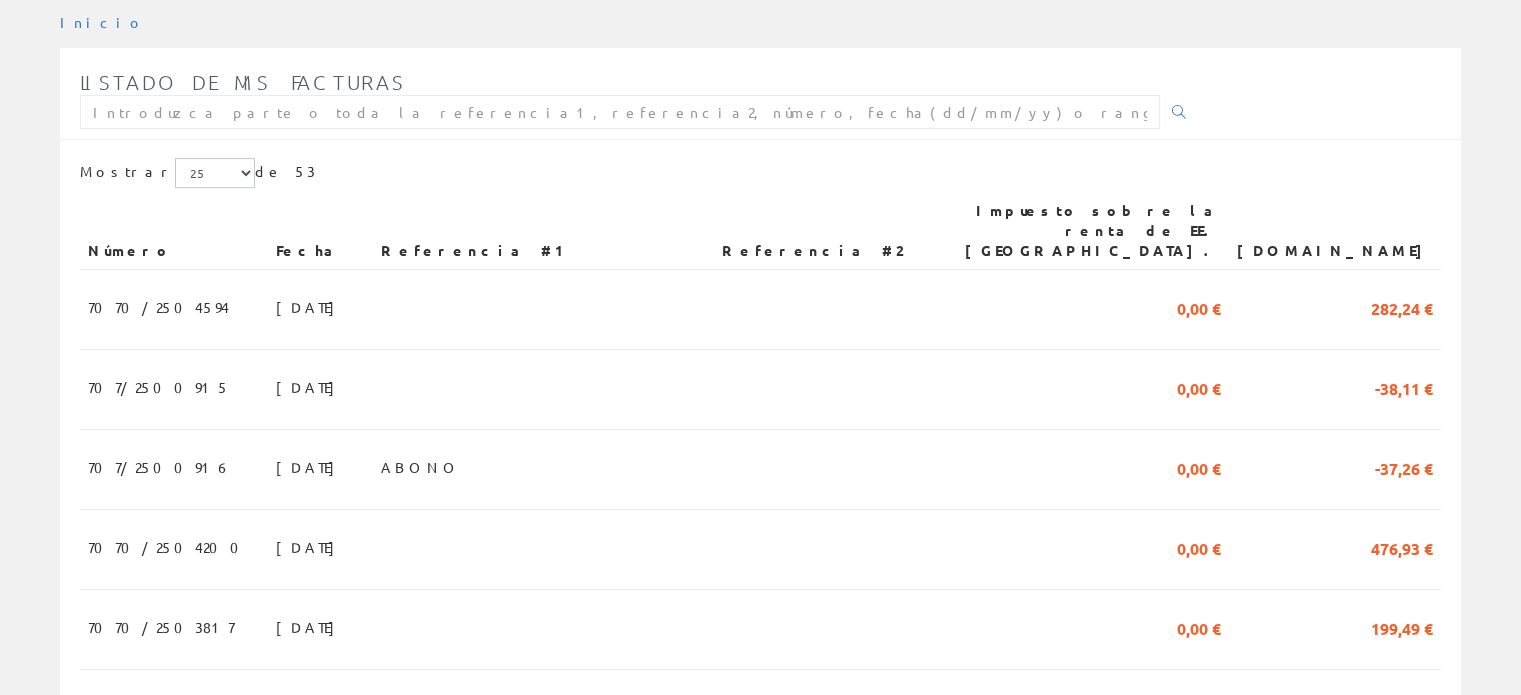 scroll, scrollTop: 400, scrollLeft: 0, axis: vertical 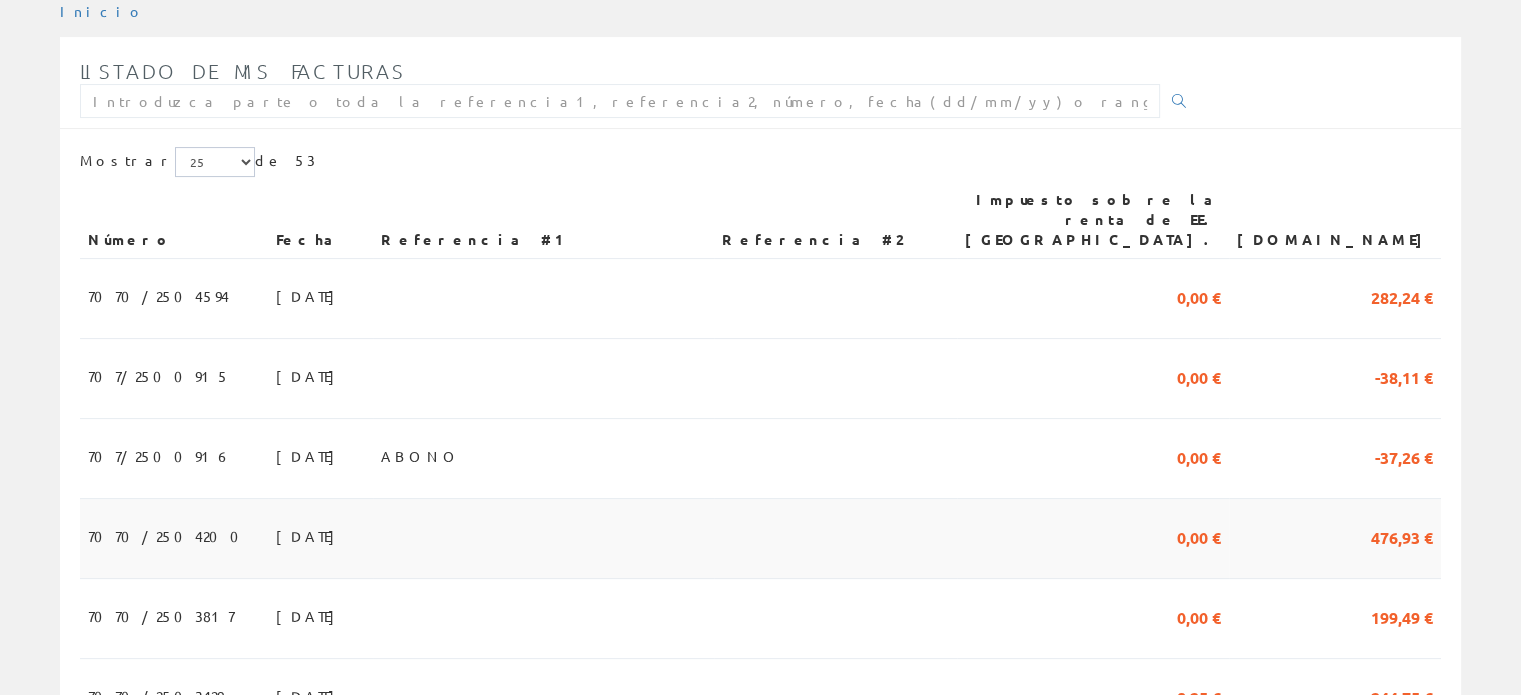 click on "15/06/2025" at bounding box center (320, 539) 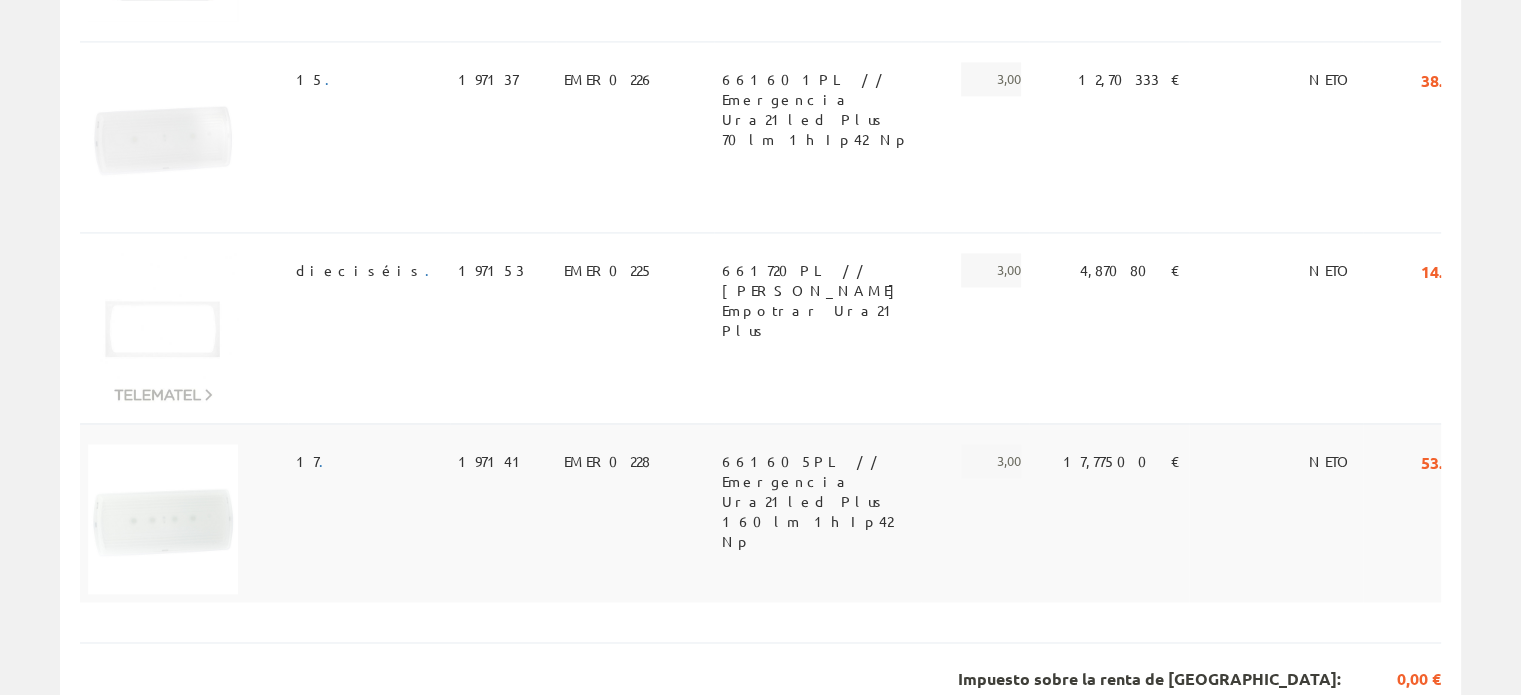 scroll, scrollTop: 3122, scrollLeft: 0, axis: vertical 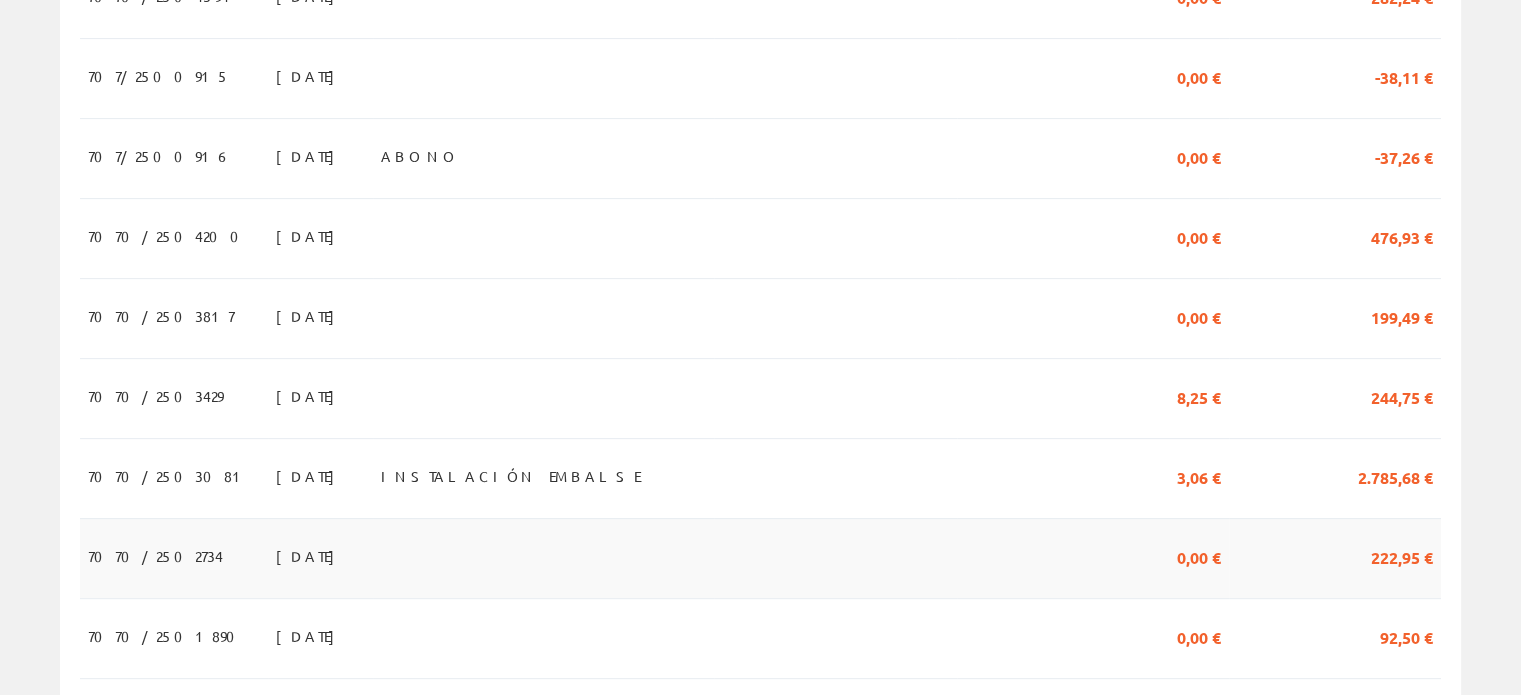 click on "[DATE]" at bounding box center (320, 558) 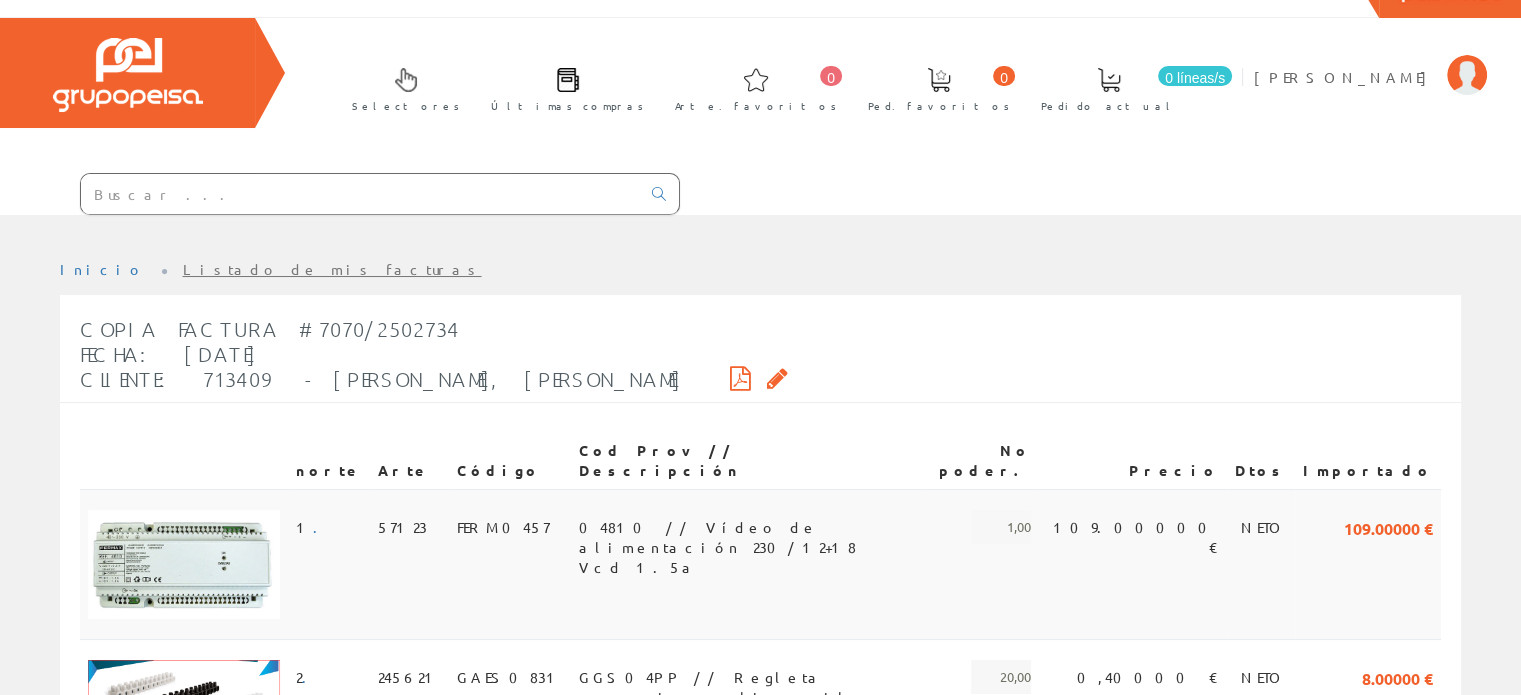 scroll, scrollTop: 0, scrollLeft: 0, axis: both 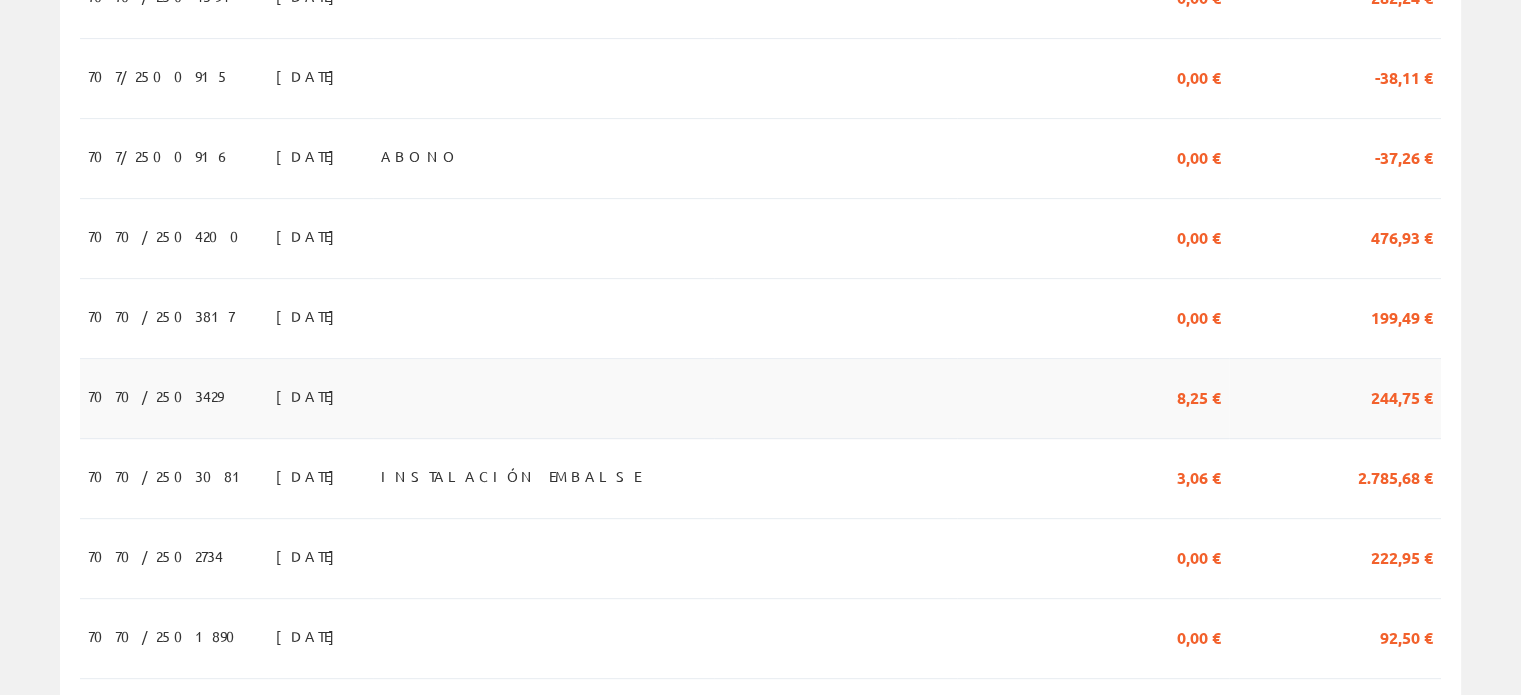 click at bounding box center (543, 399) 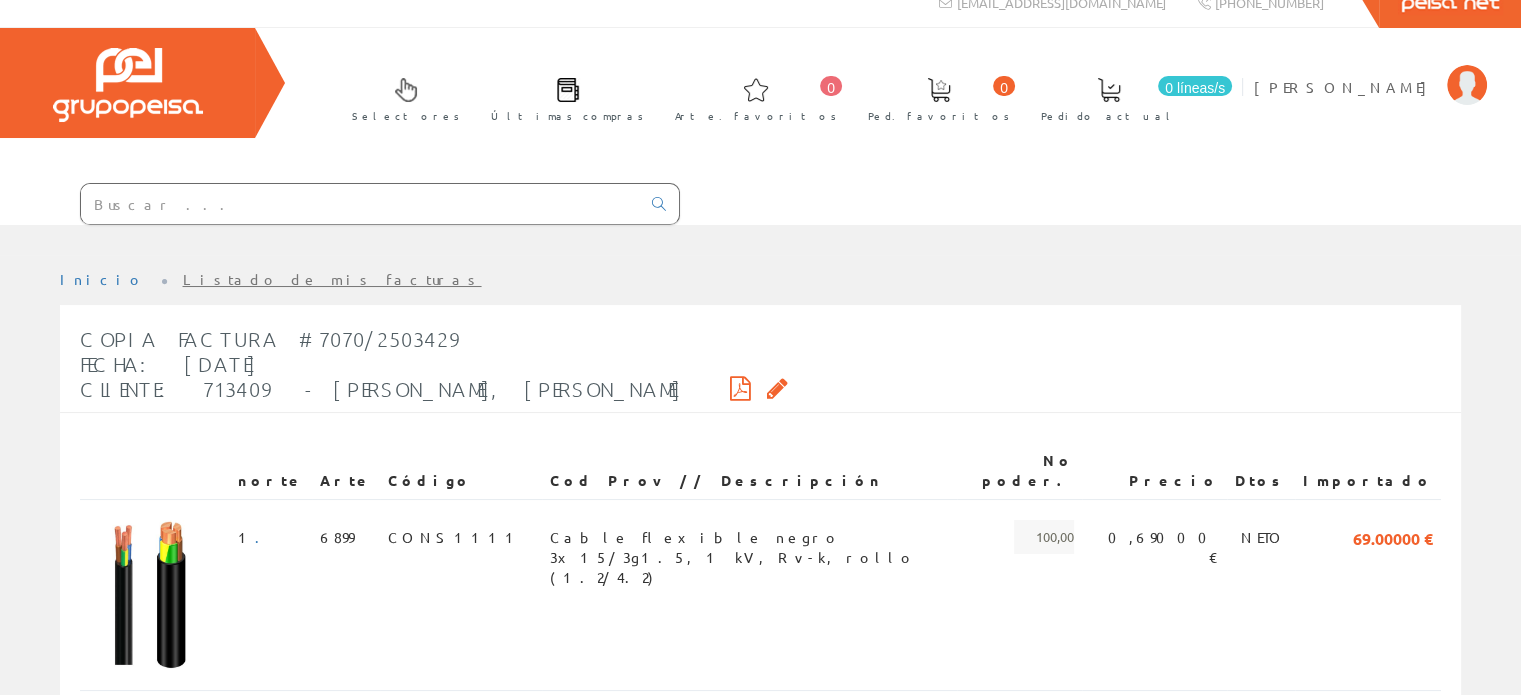 scroll, scrollTop: 0, scrollLeft: 0, axis: both 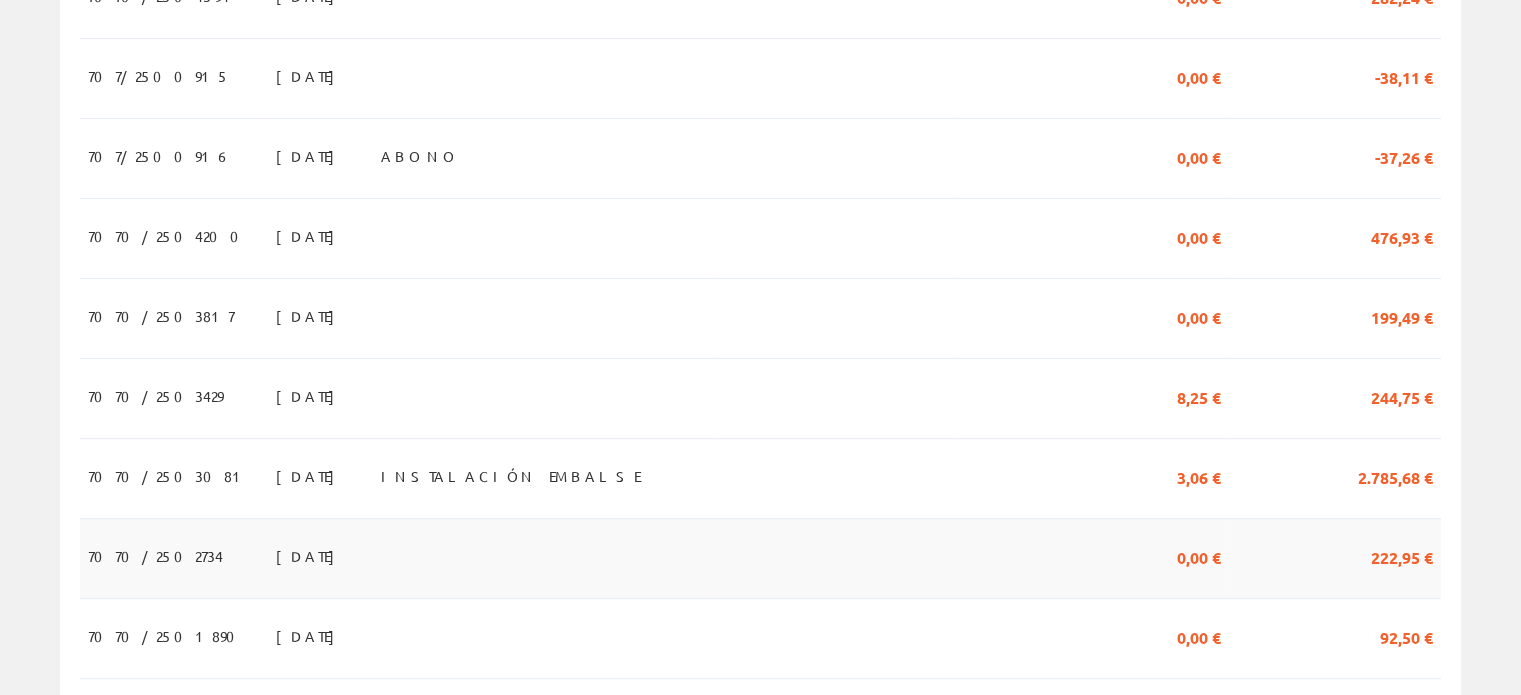 click at bounding box center (543, 558) 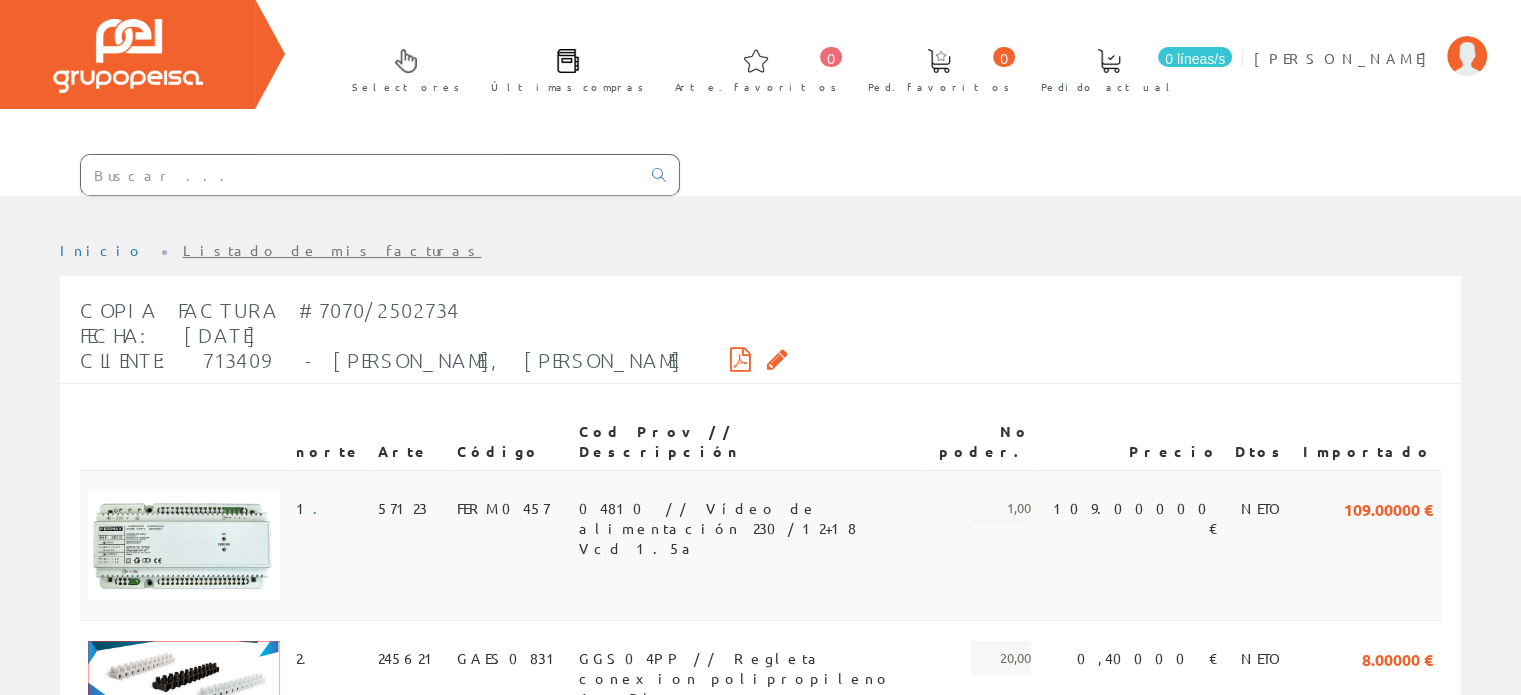 scroll, scrollTop: 32, scrollLeft: 0, axis: vertical 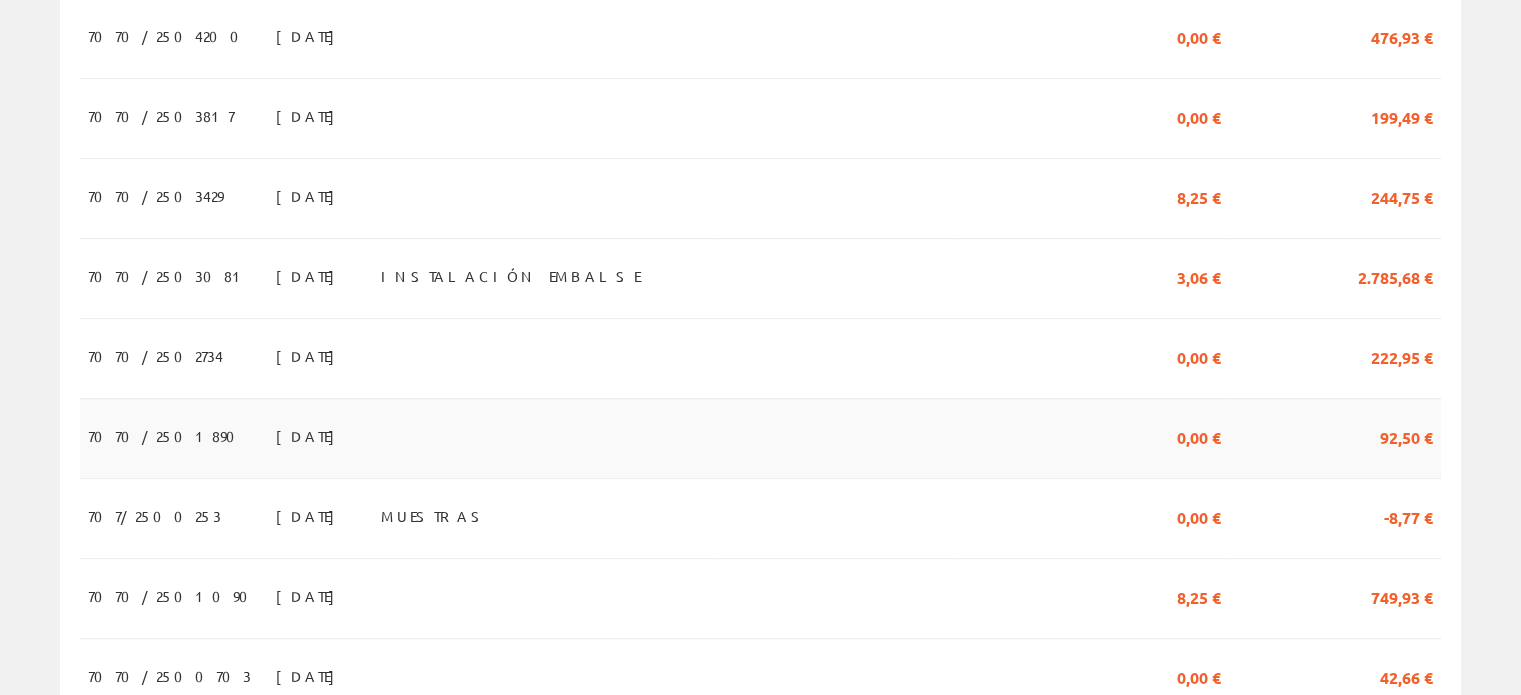 click at bounding box center [835, 438] 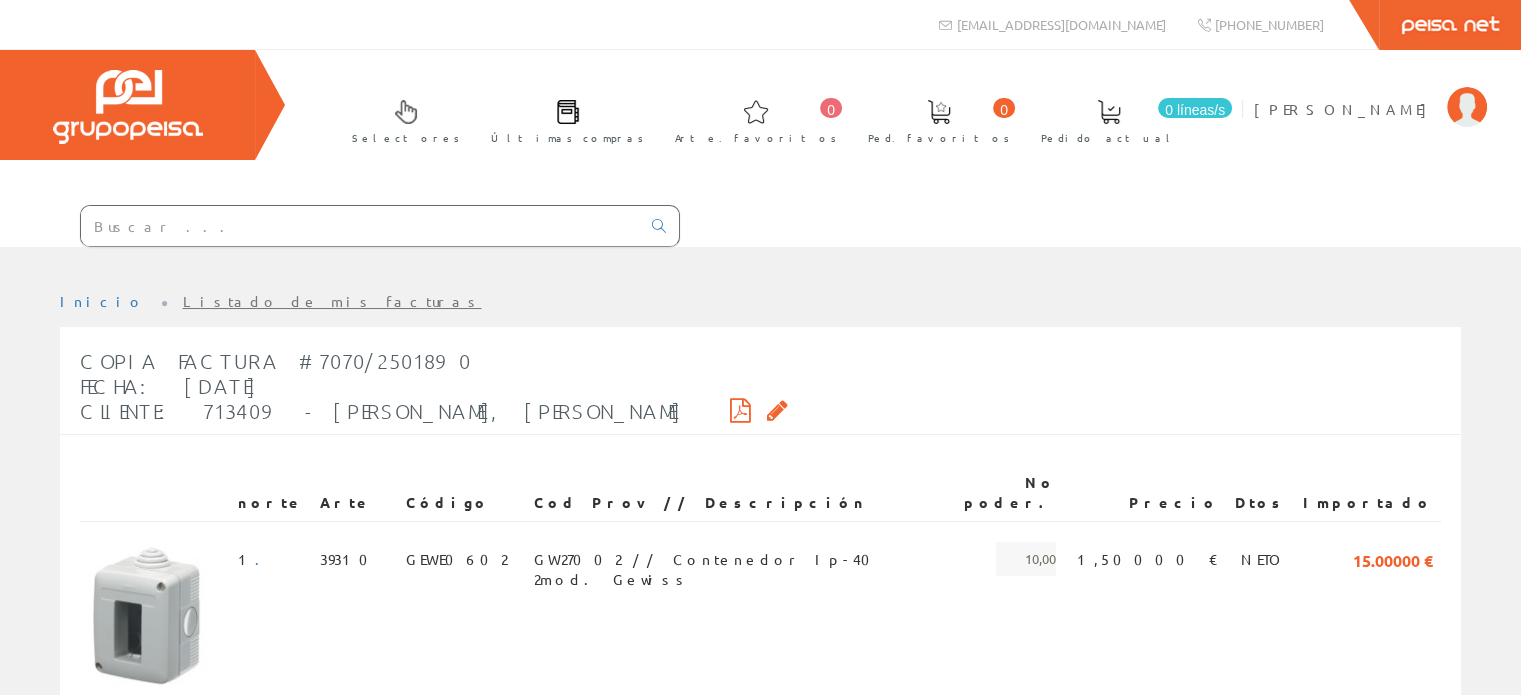 scroll, scrollTop: 0, scrollLeft: 0, axis: both 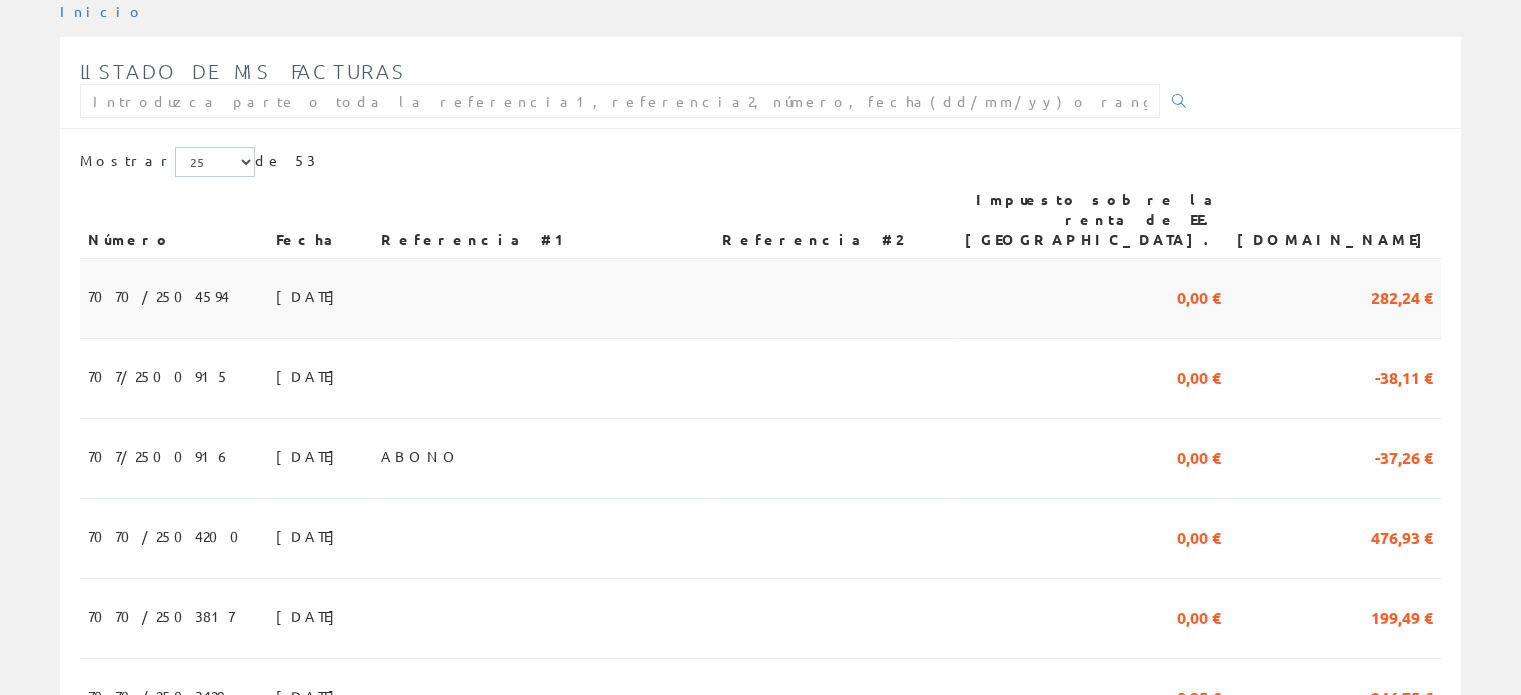 click on "[DATE]" at bounding box center [320, 299] 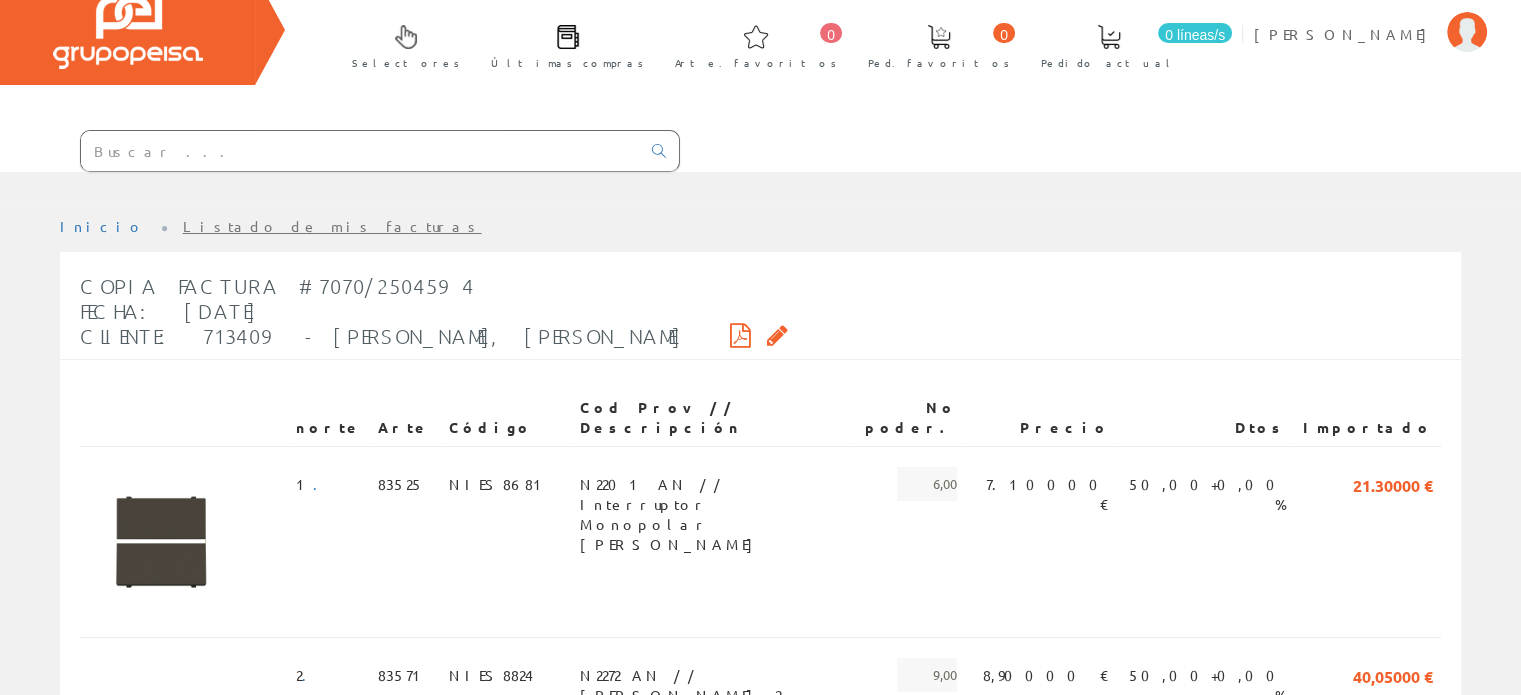scroll, scrollTop: 0, scrollLeft: 0, axis: both 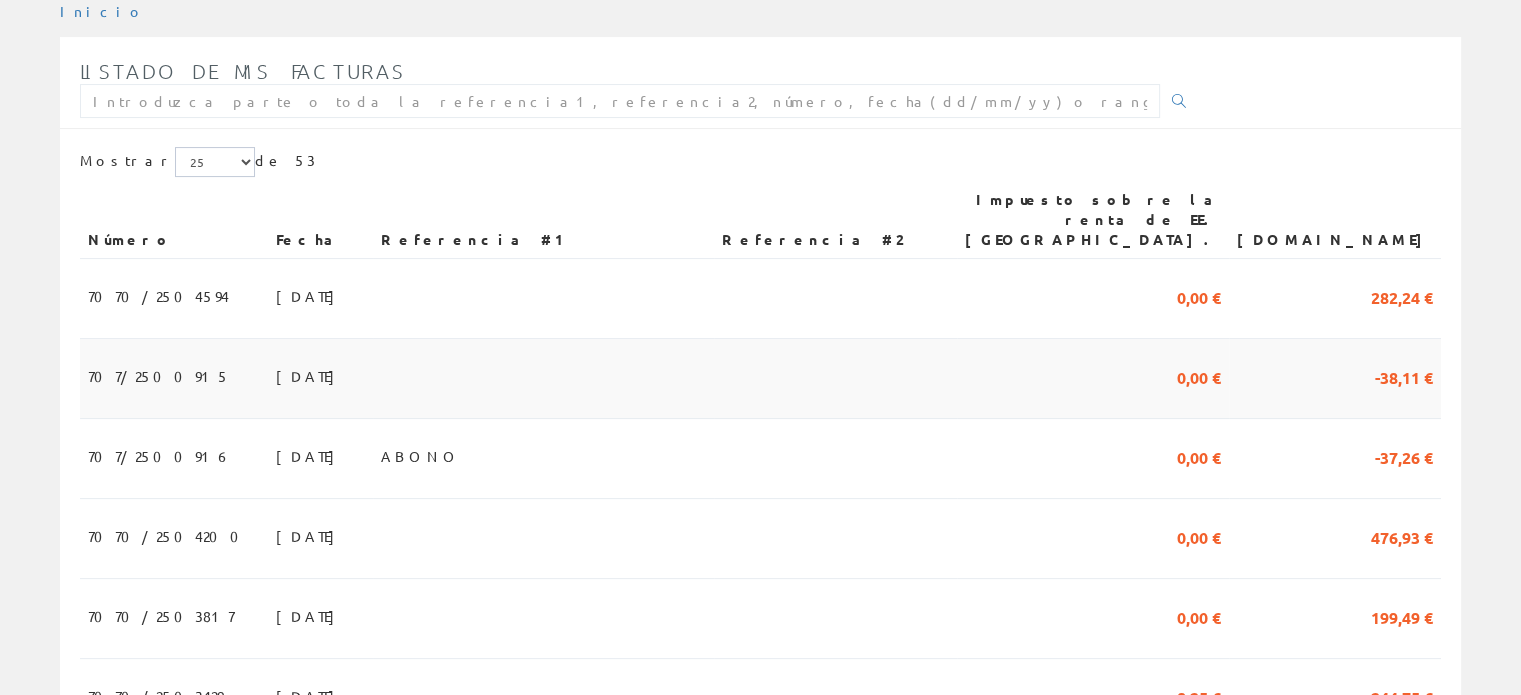 click on "[DATE]" at bounding box center [320, 379] 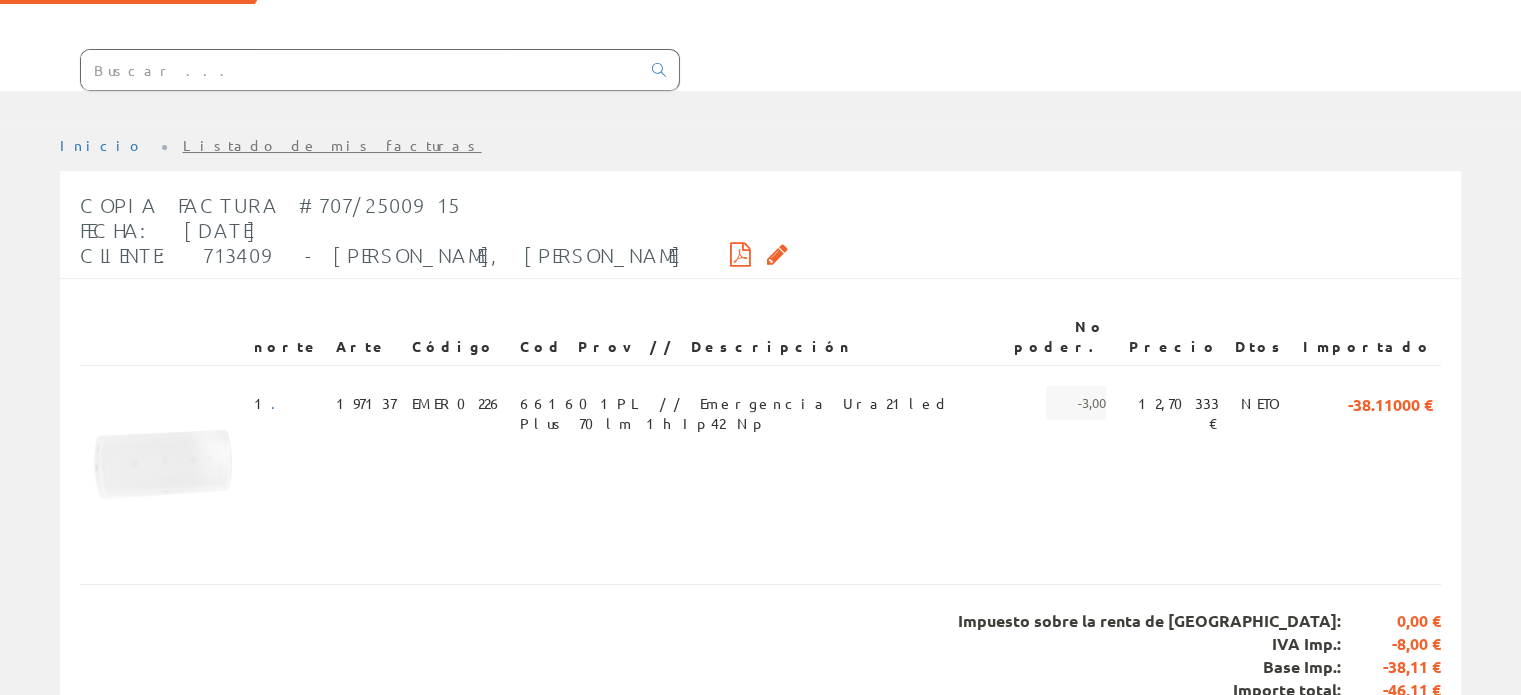 scroll, scrollTop: 0, scrollLeft: 0, axis: both 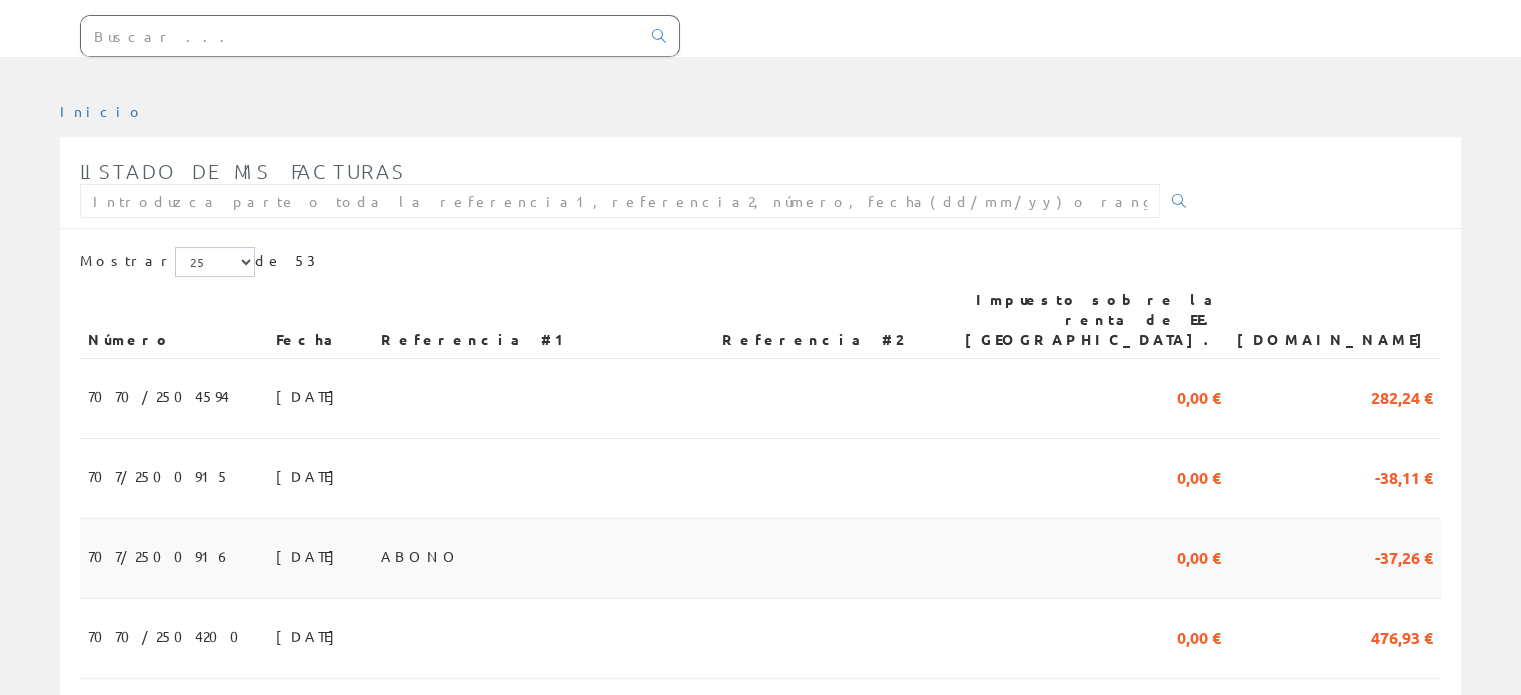 click on "ABONO" at bounding box center (421, 556) 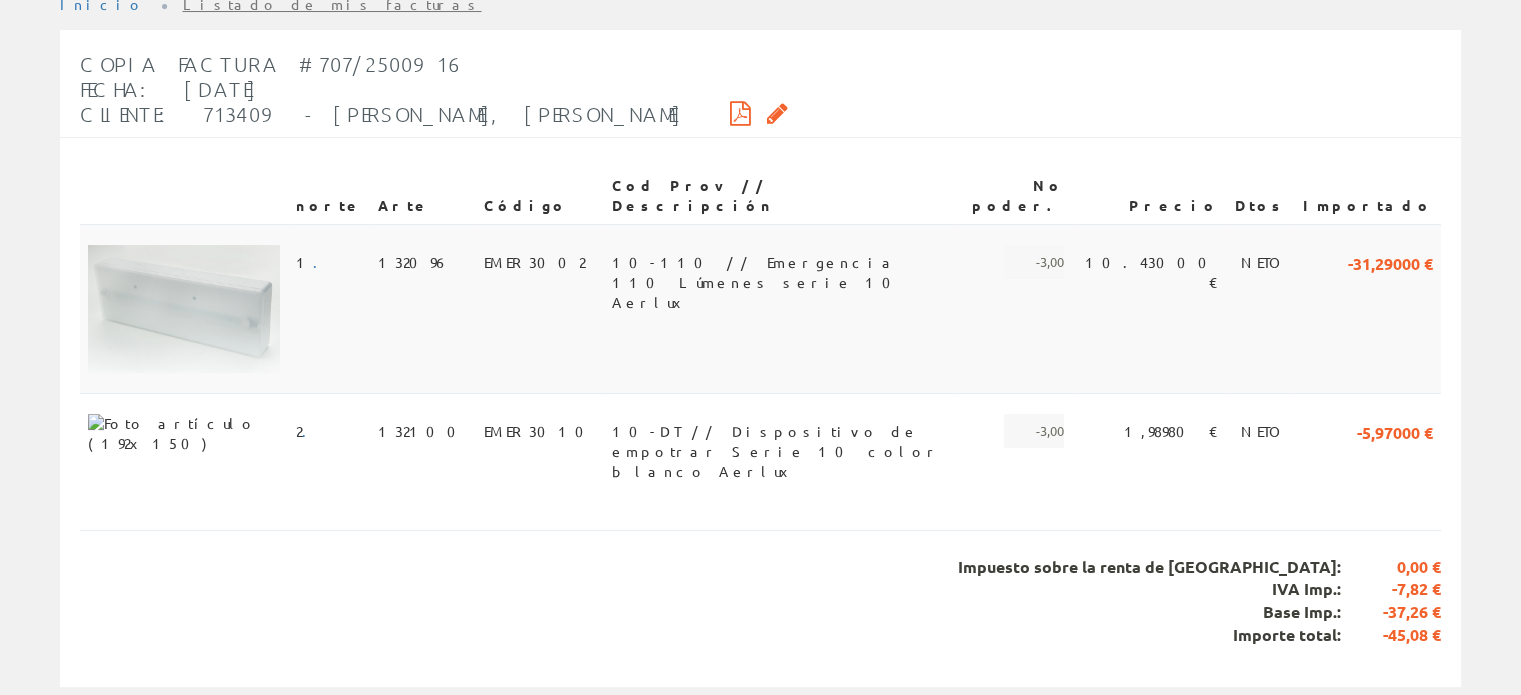 scroll, scrollTop: 401, scrollLeft: 0, axis: vertical 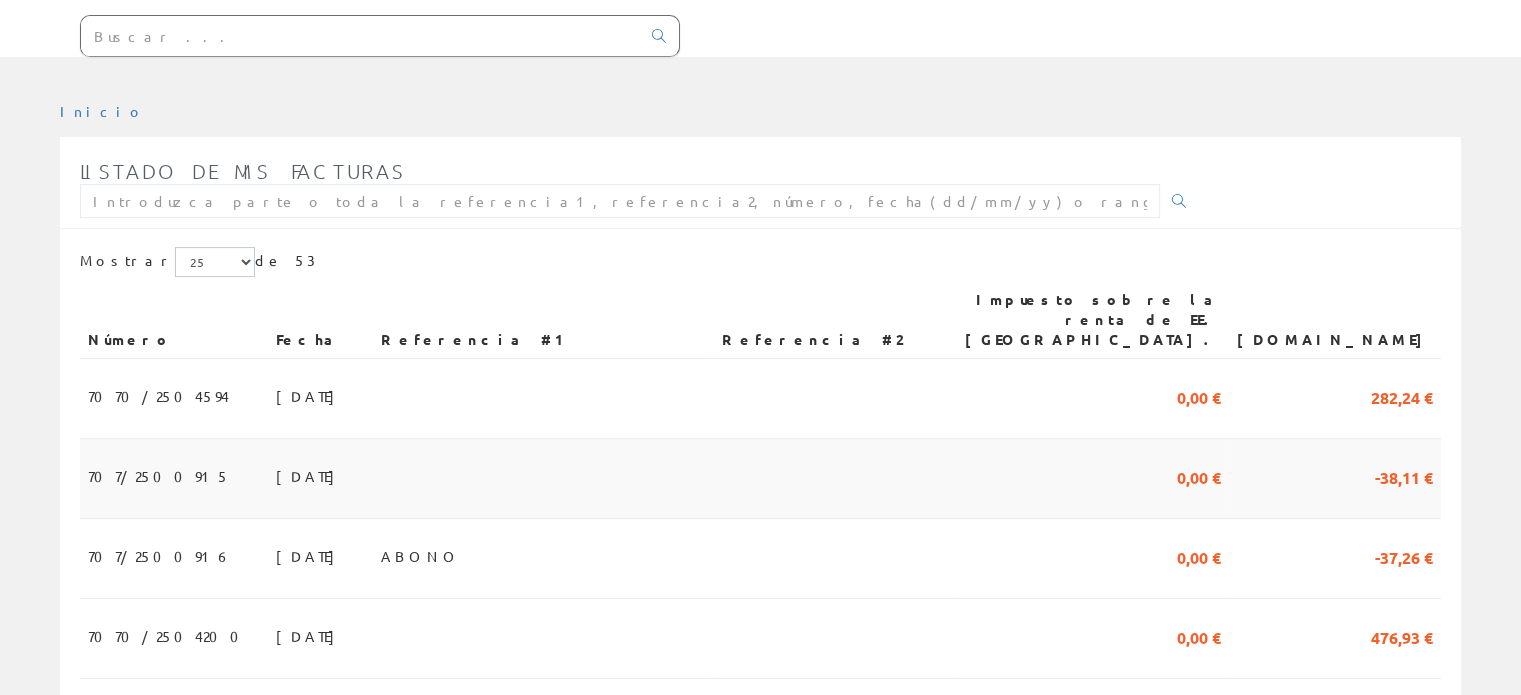 click at bounding box center [543, 479] 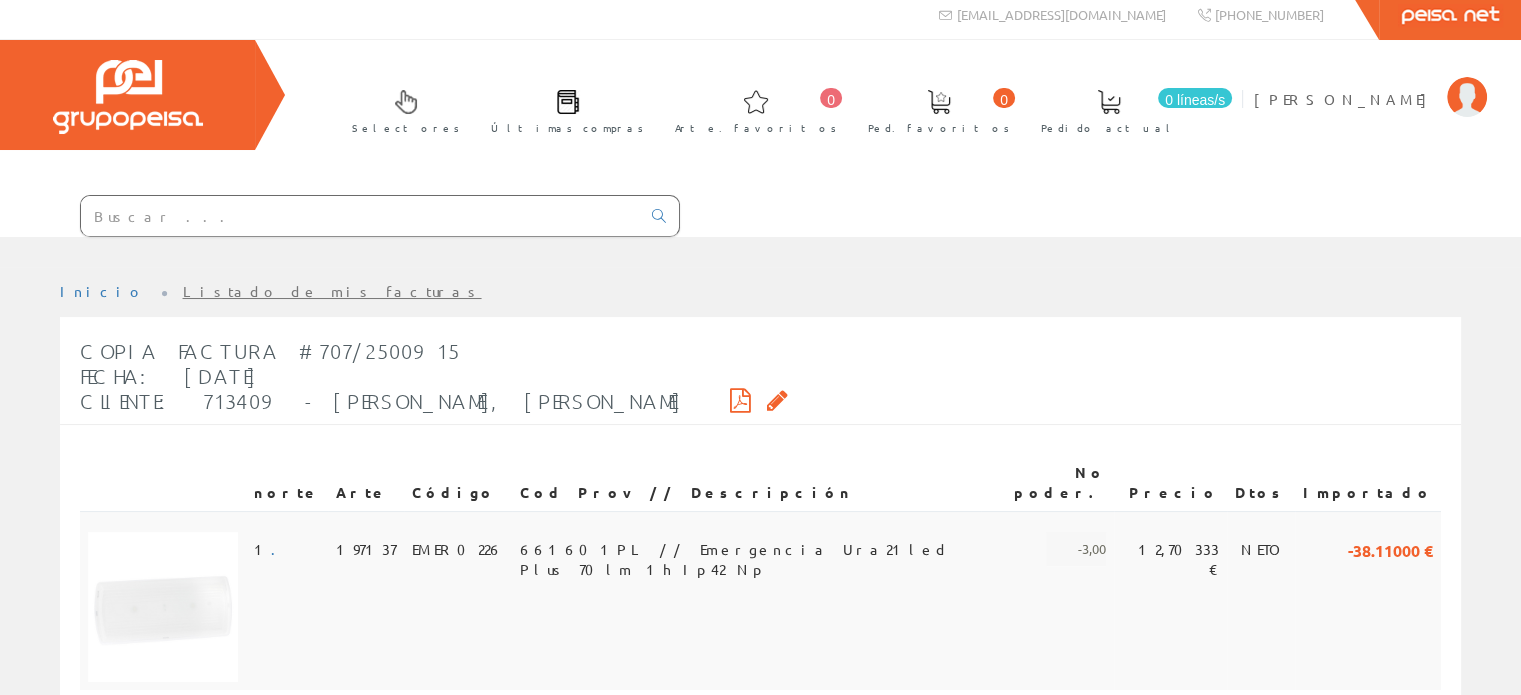 scroll, scrollTop: 0, scrollLeft: 0, axis: both 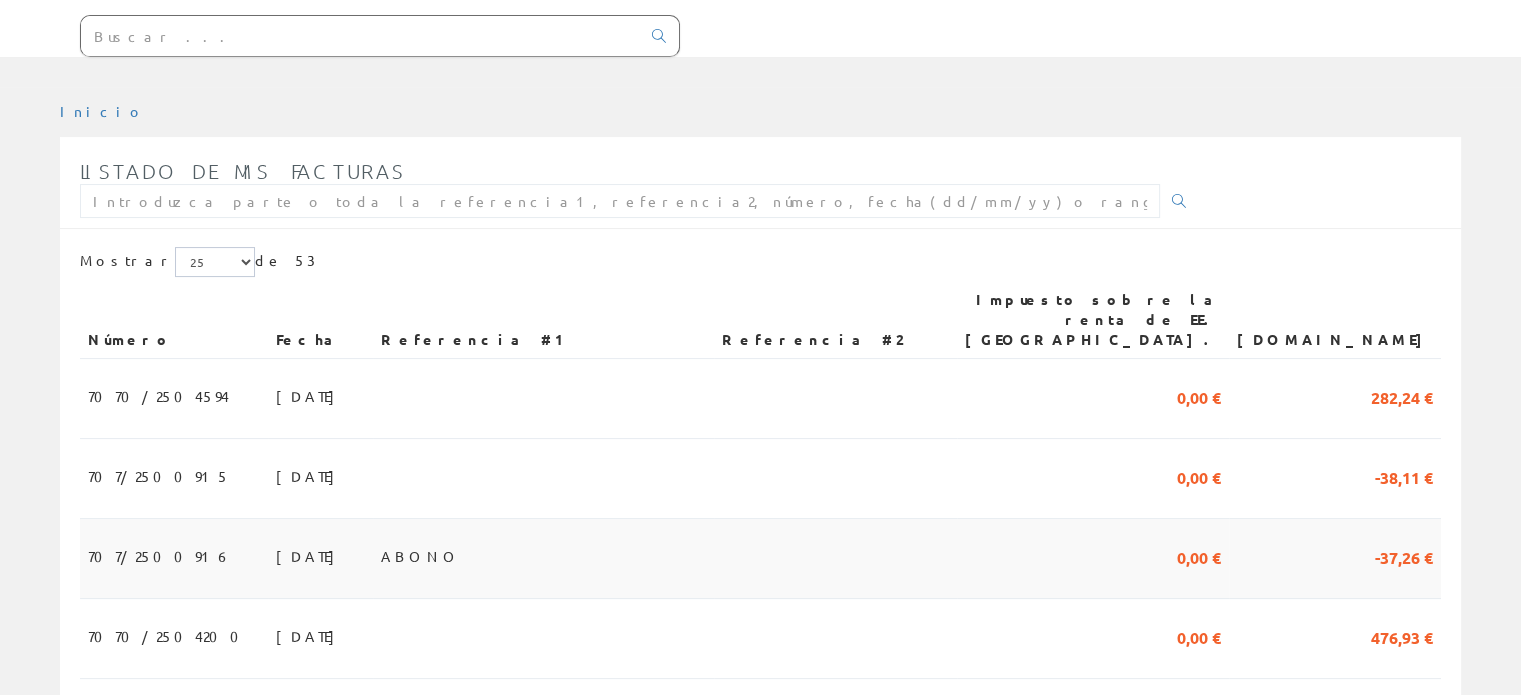 click on "ABONO" at bounding box center (543, 559) 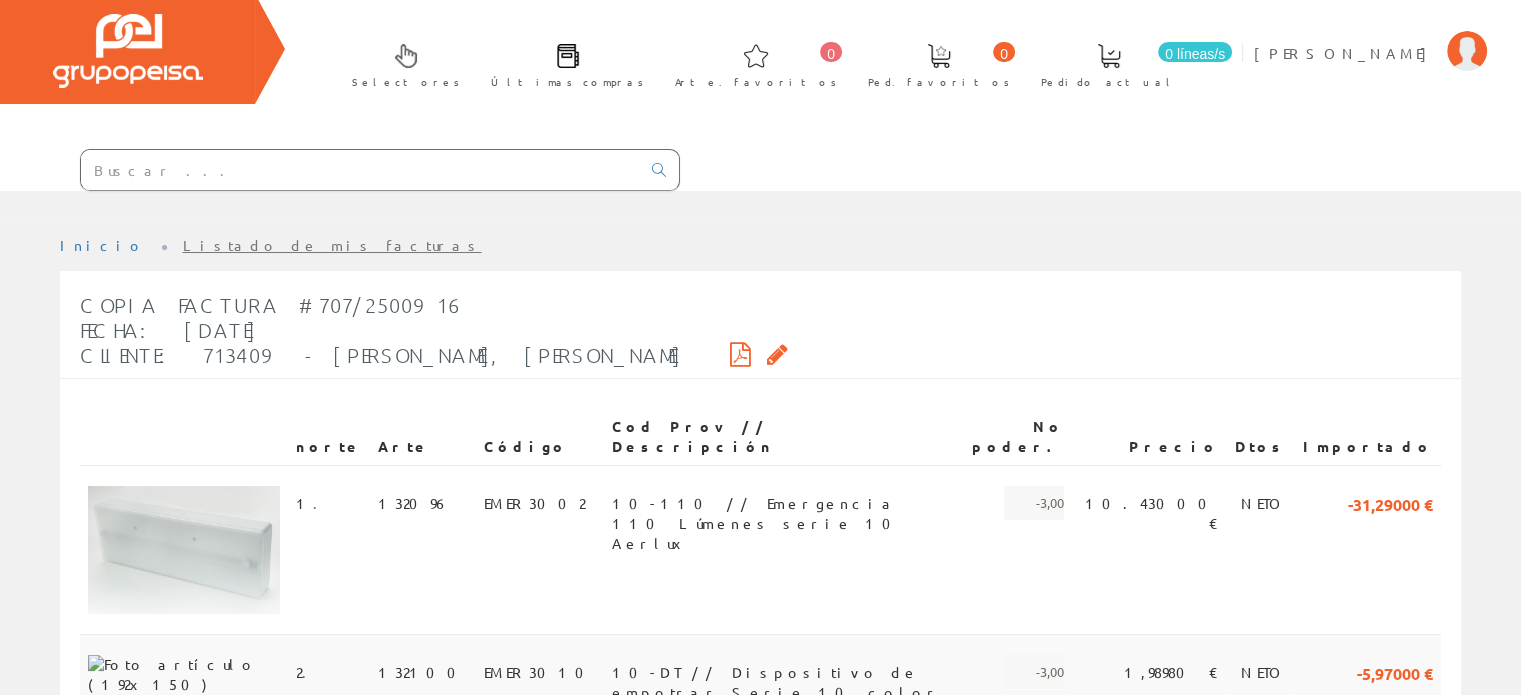 scroll, scrollTop: 0, scrollLeft: 0, axis: both 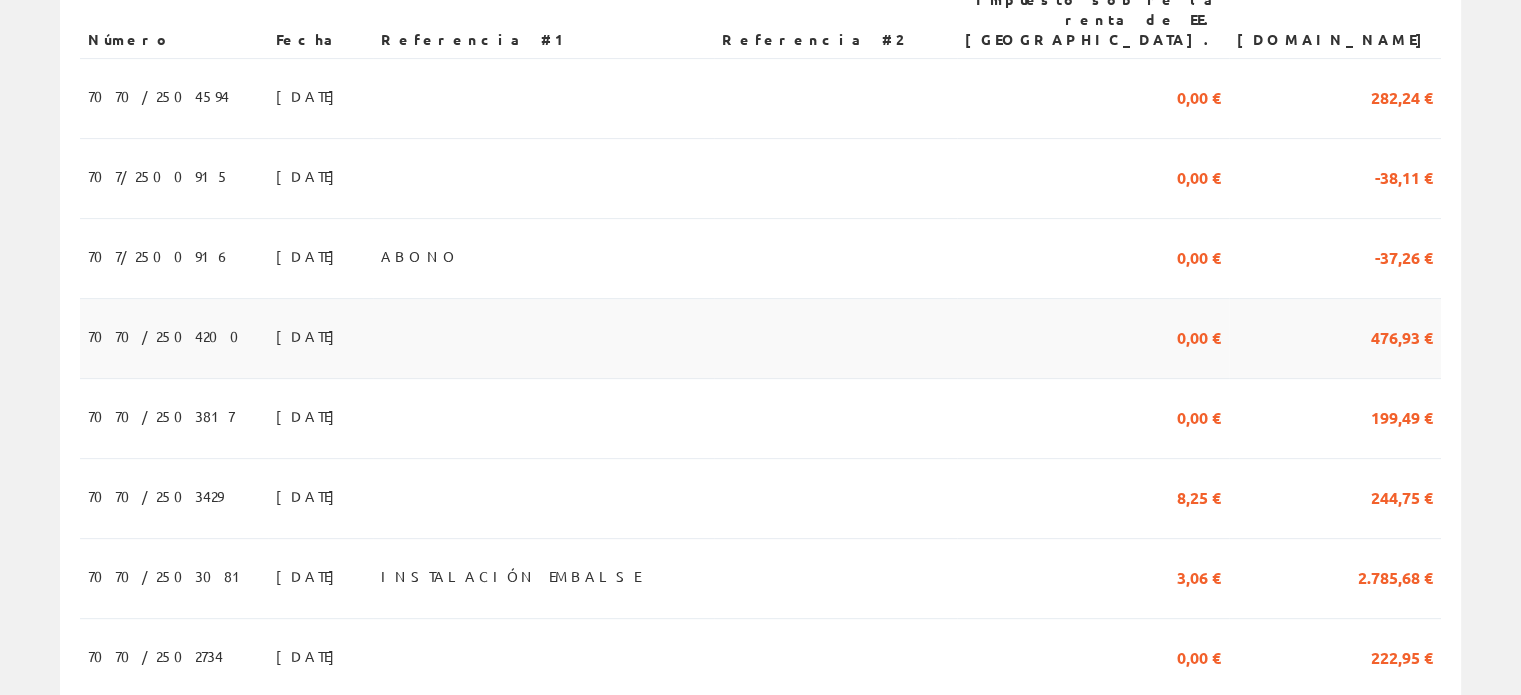 click on "[DATE]" at bounding box center (320, 339) 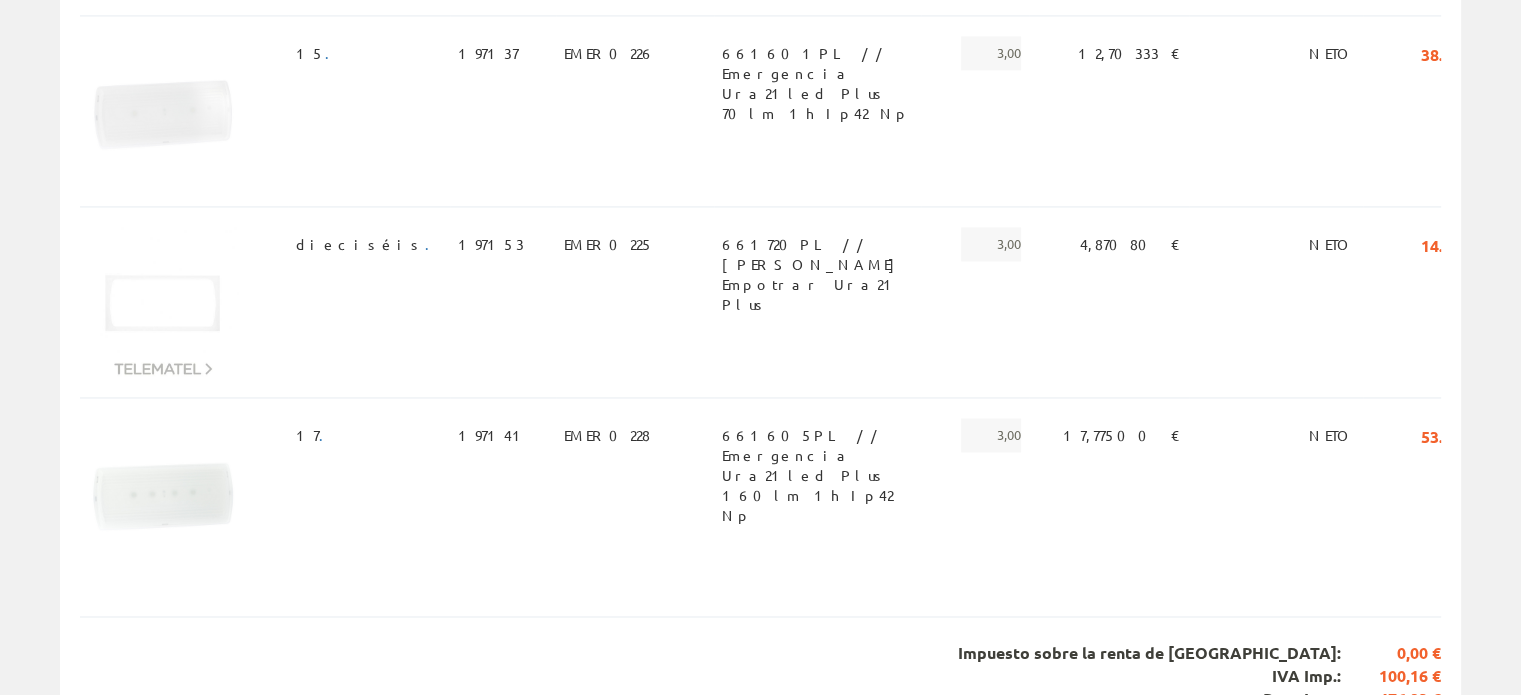 scroll, scrollTop: 3122, scrollLeft: 0, axis: vertical 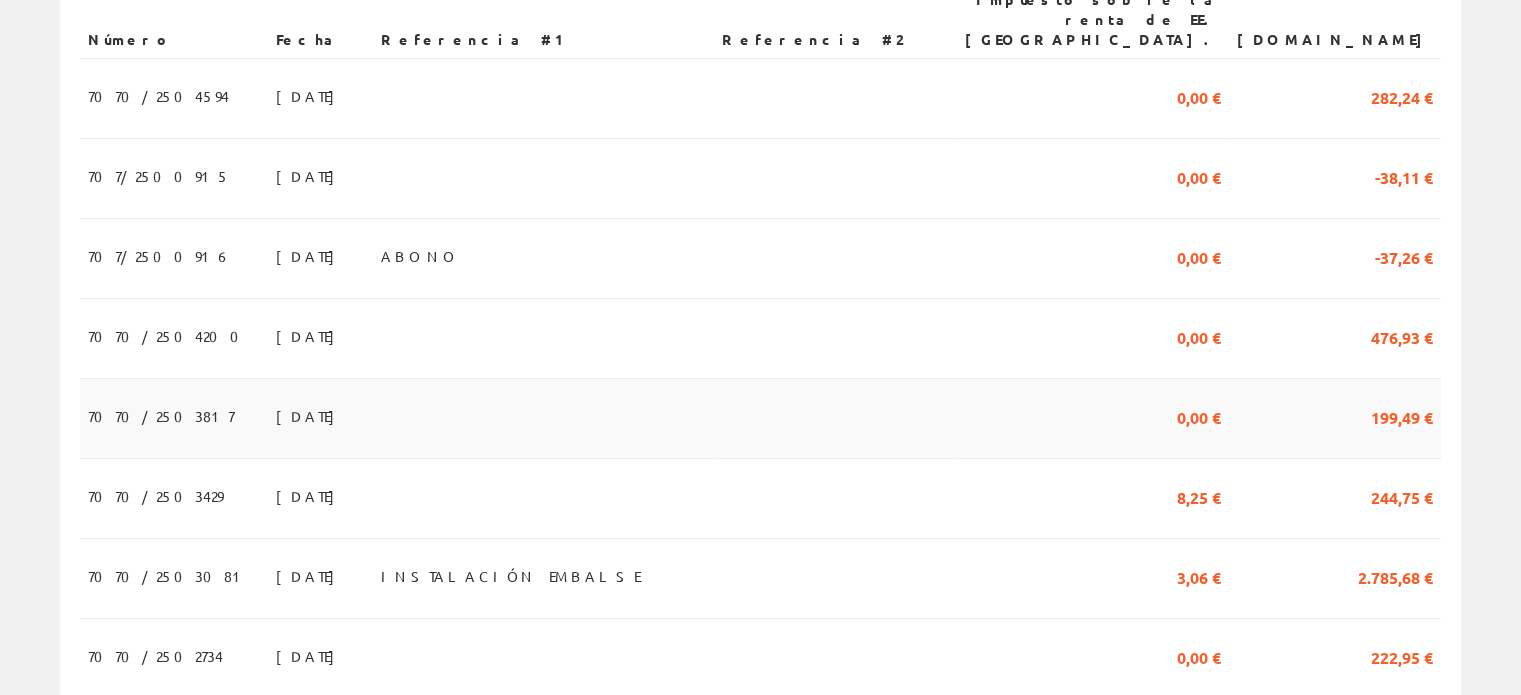 click at bounding box center (543, 419) 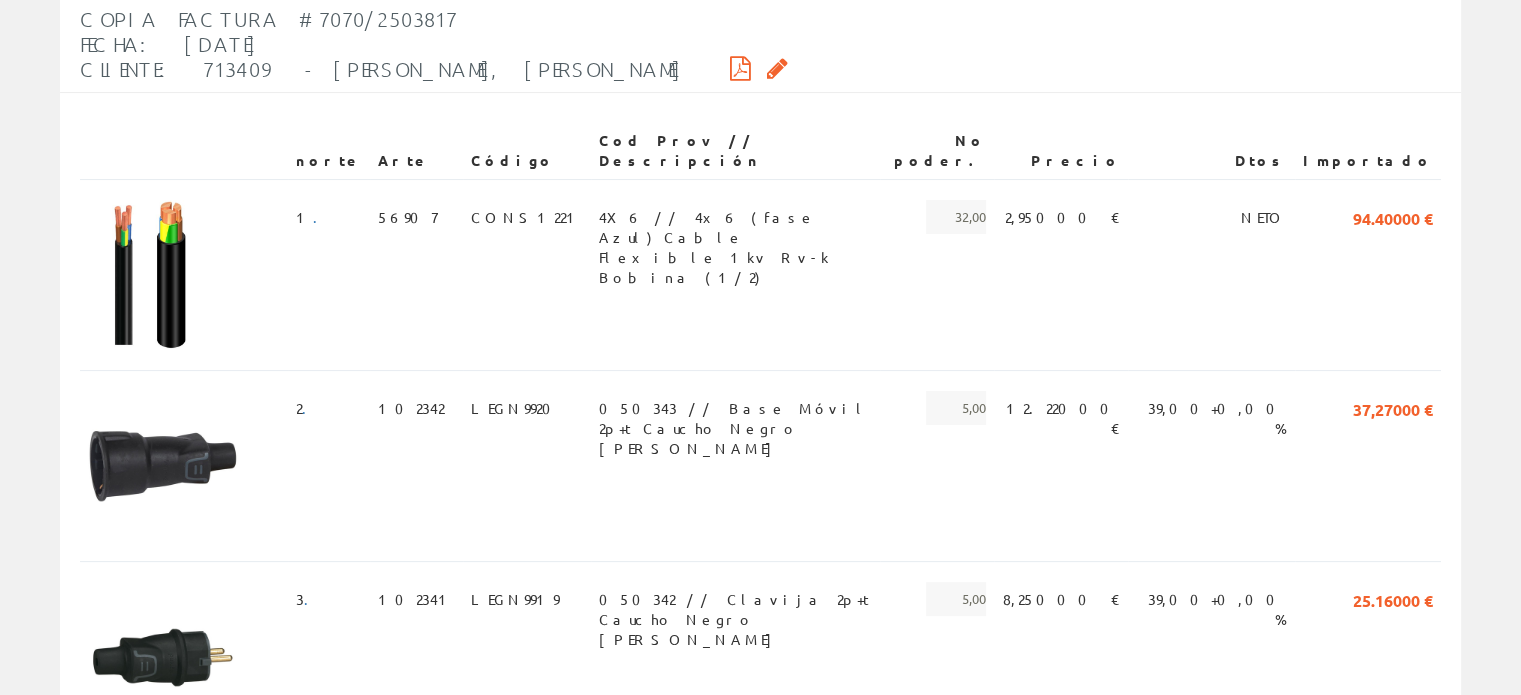 scroll, scrollTop: 292, scrollLeft: 0, axis: vertical 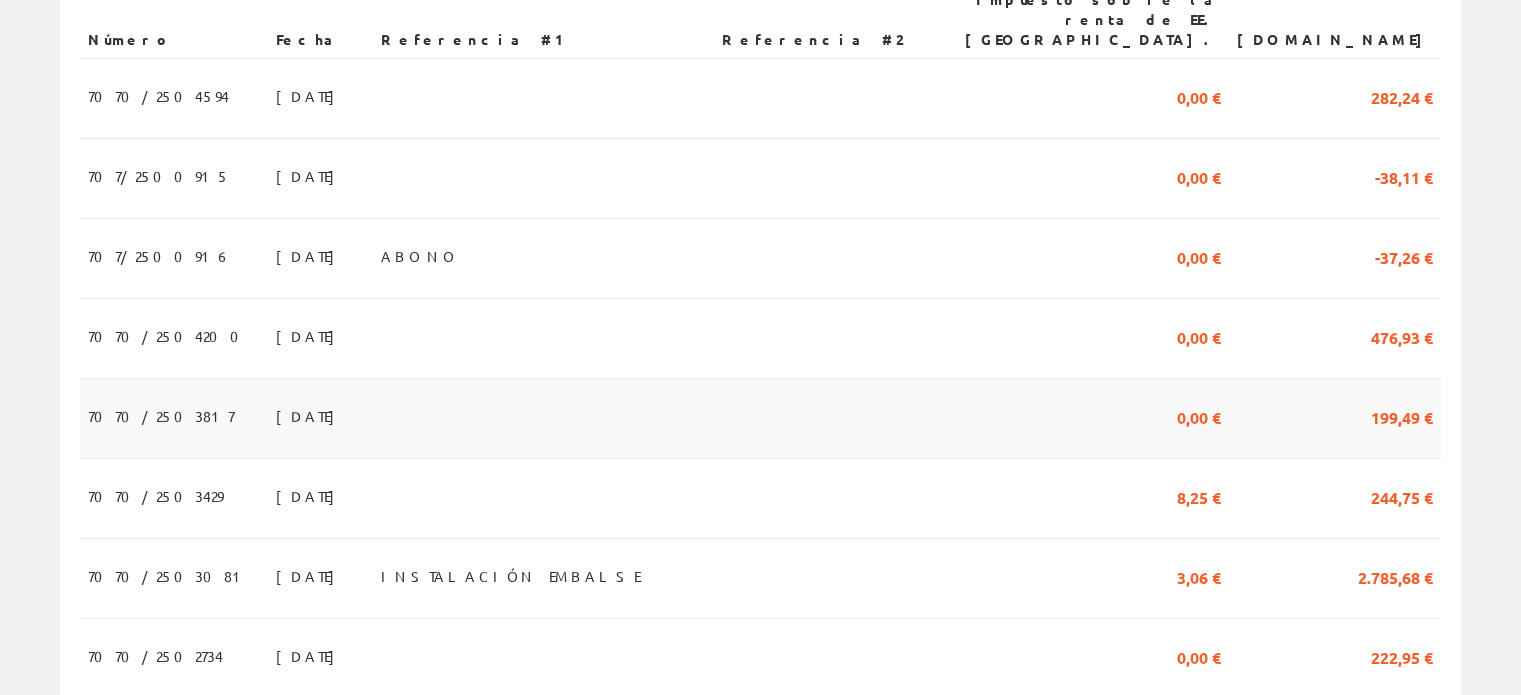 click at bounding box center (835, 419) 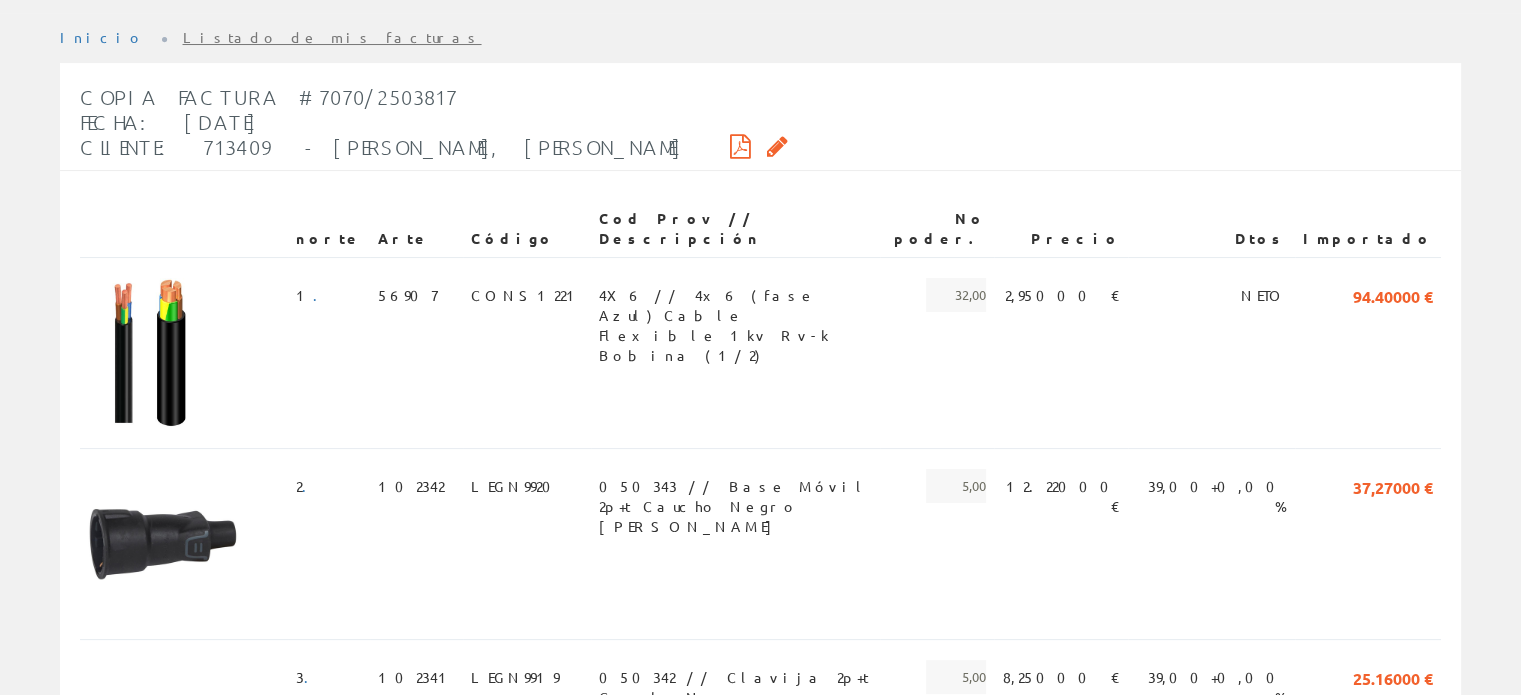 scroll, scrollTop: 0, scrollLeft: 0, axis: both 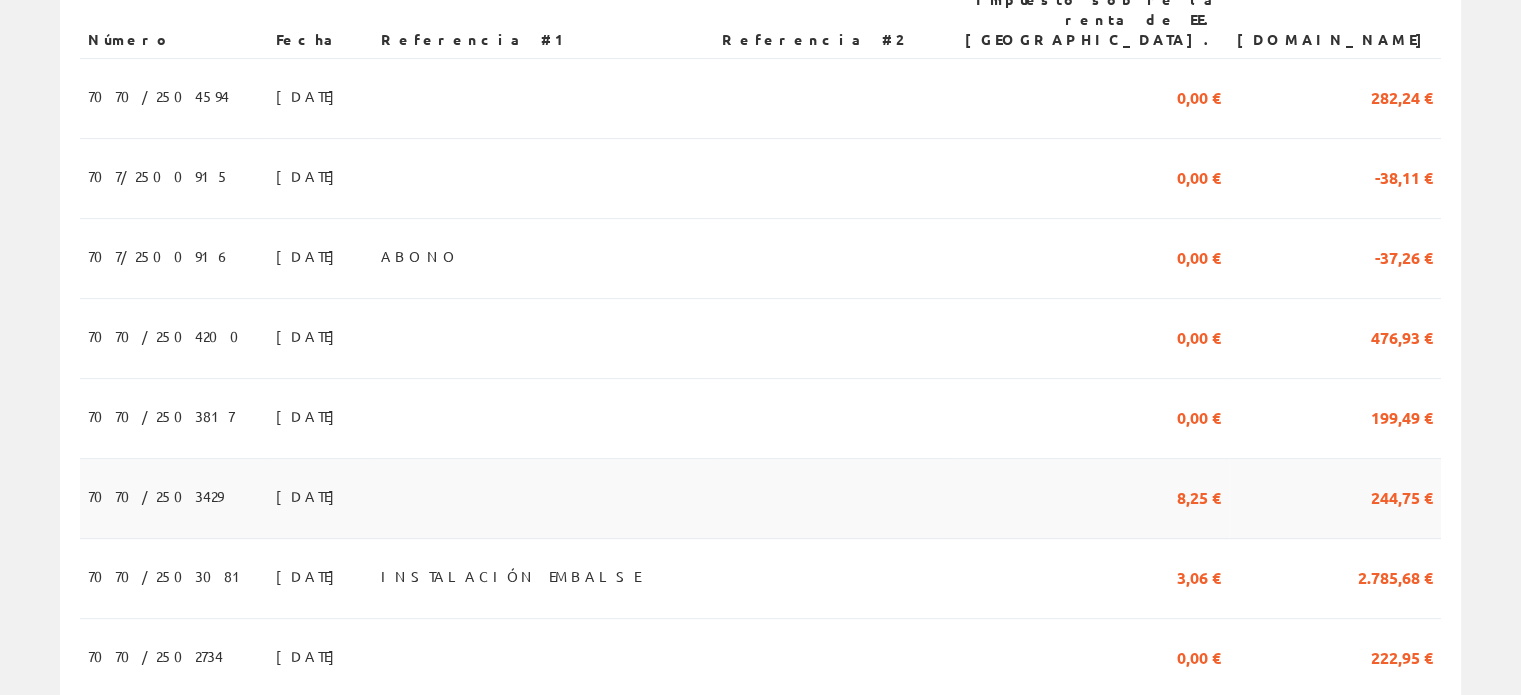 click on "8,25 €" at bounding box center (1093, 499) 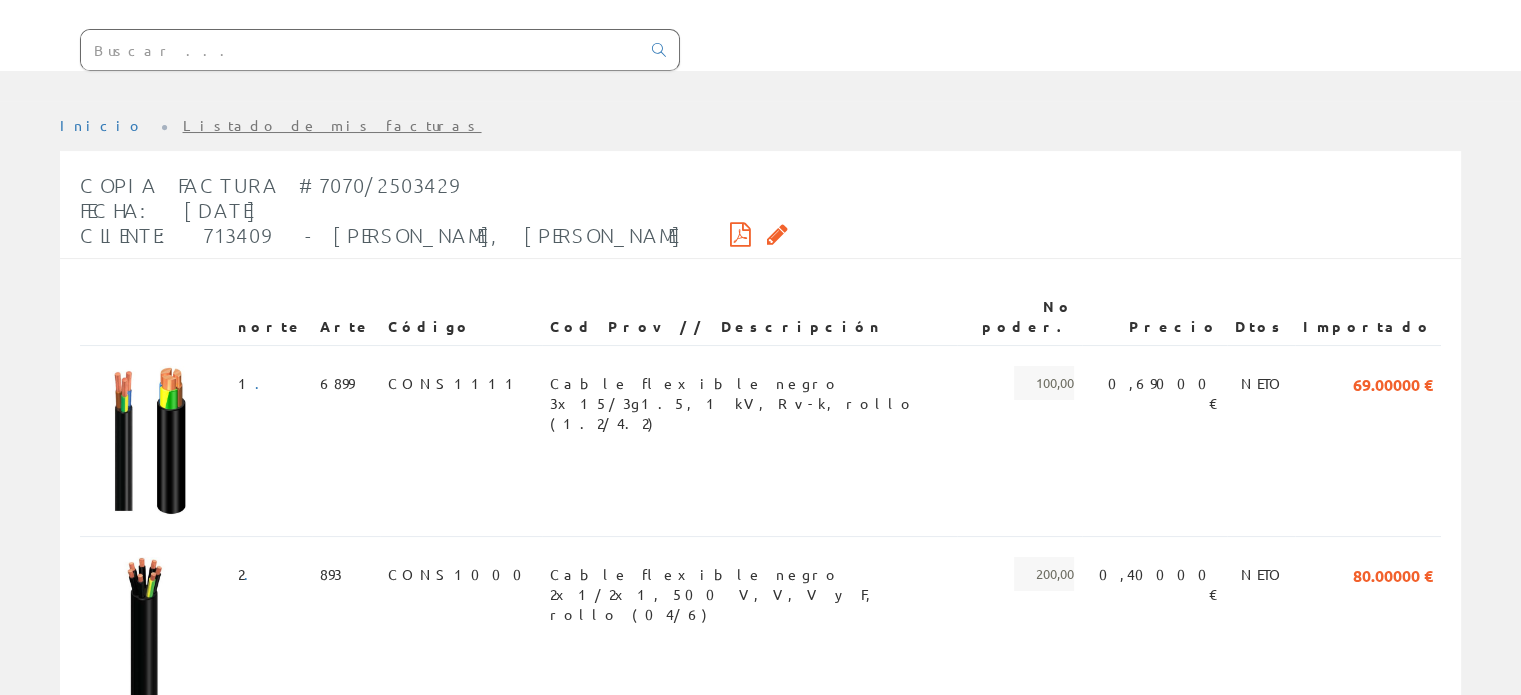 scroll, scrollTop: 0, scrollLeft: 0, axis: both 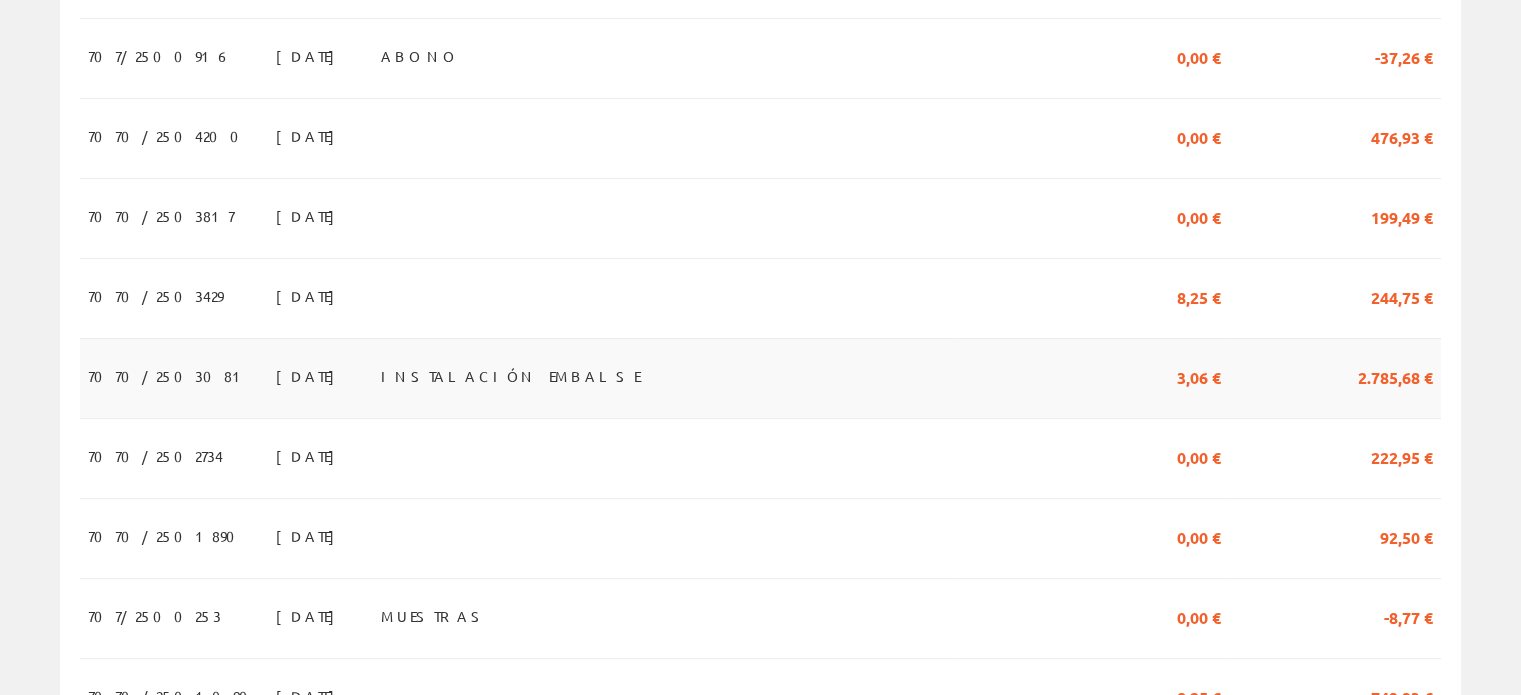 click on "INSTALACIÓN EMBALSE" at bounding box center (543, 379) 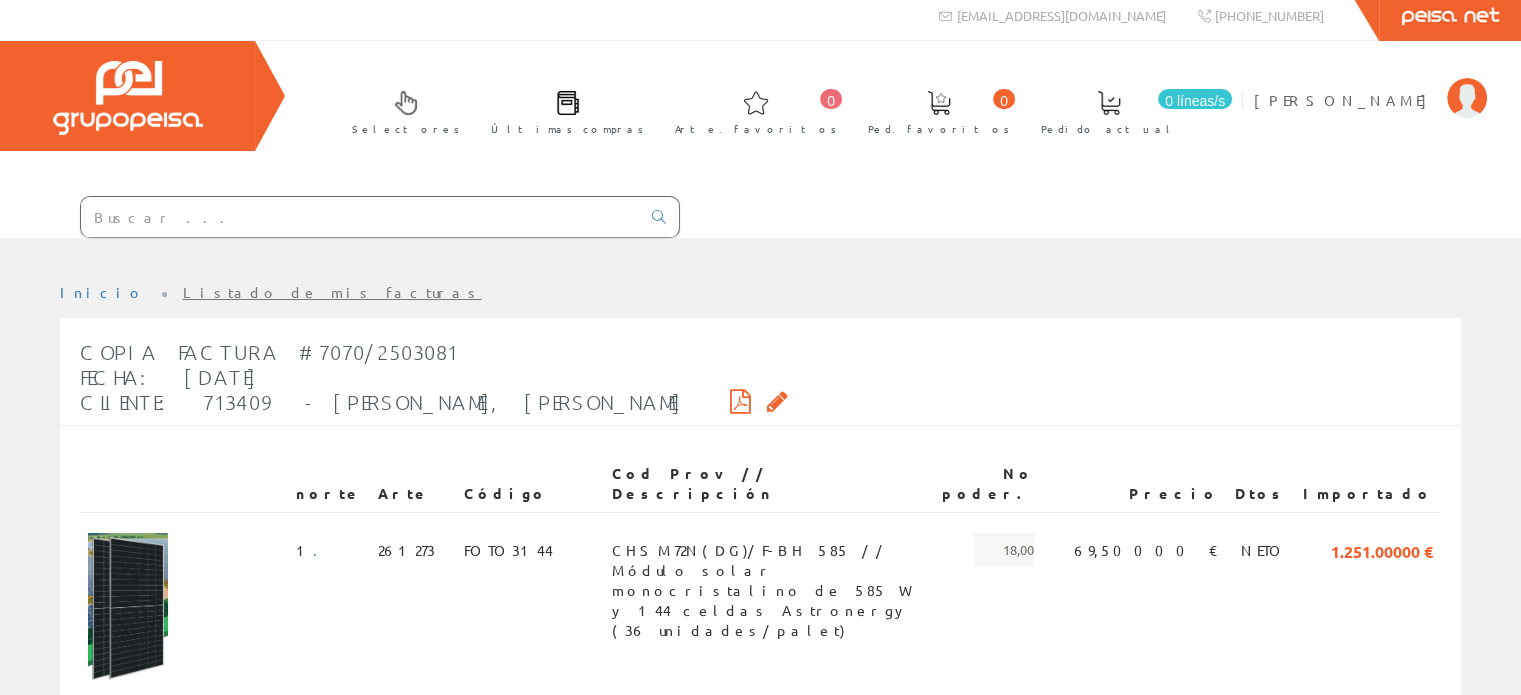 scroll, scrollTop: 0, scrollLeft: 0, axis: both 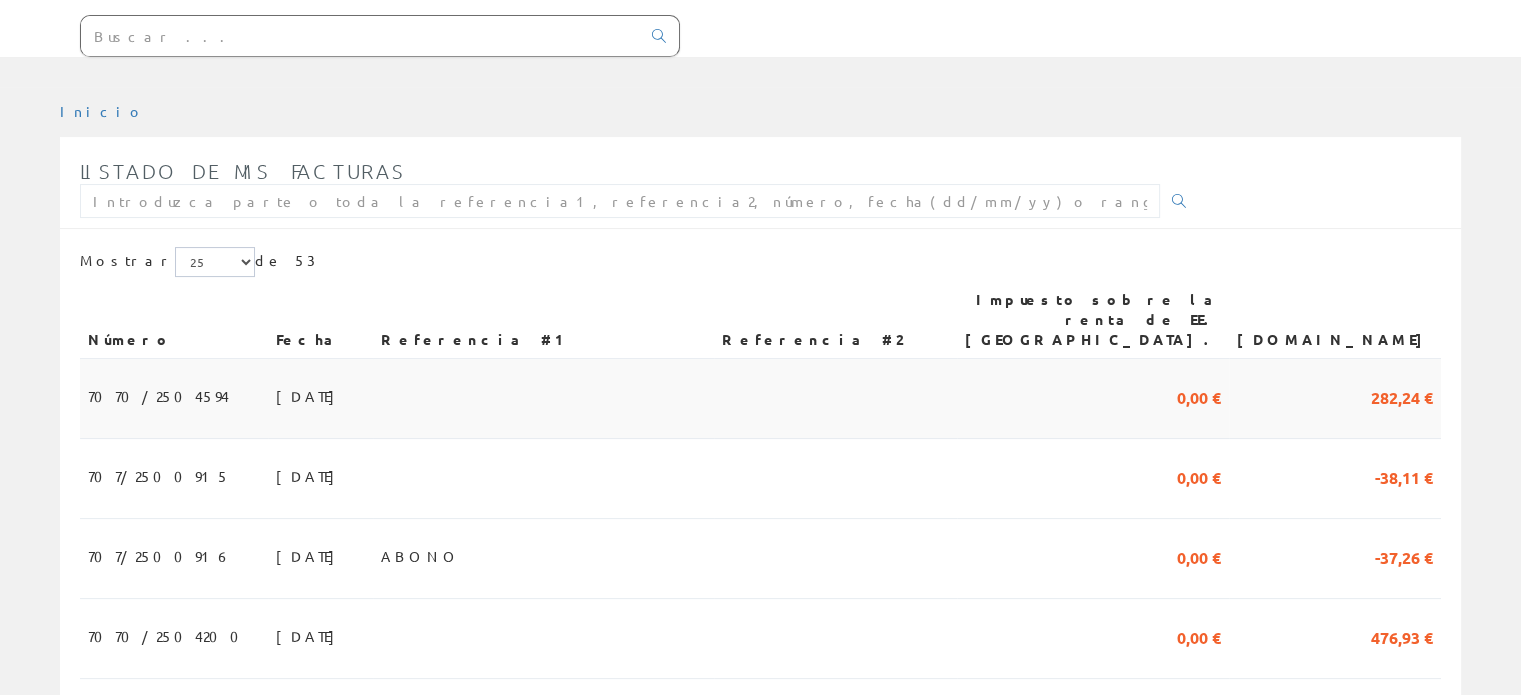 click on "[DATE]" at bounding box center [320, 399] 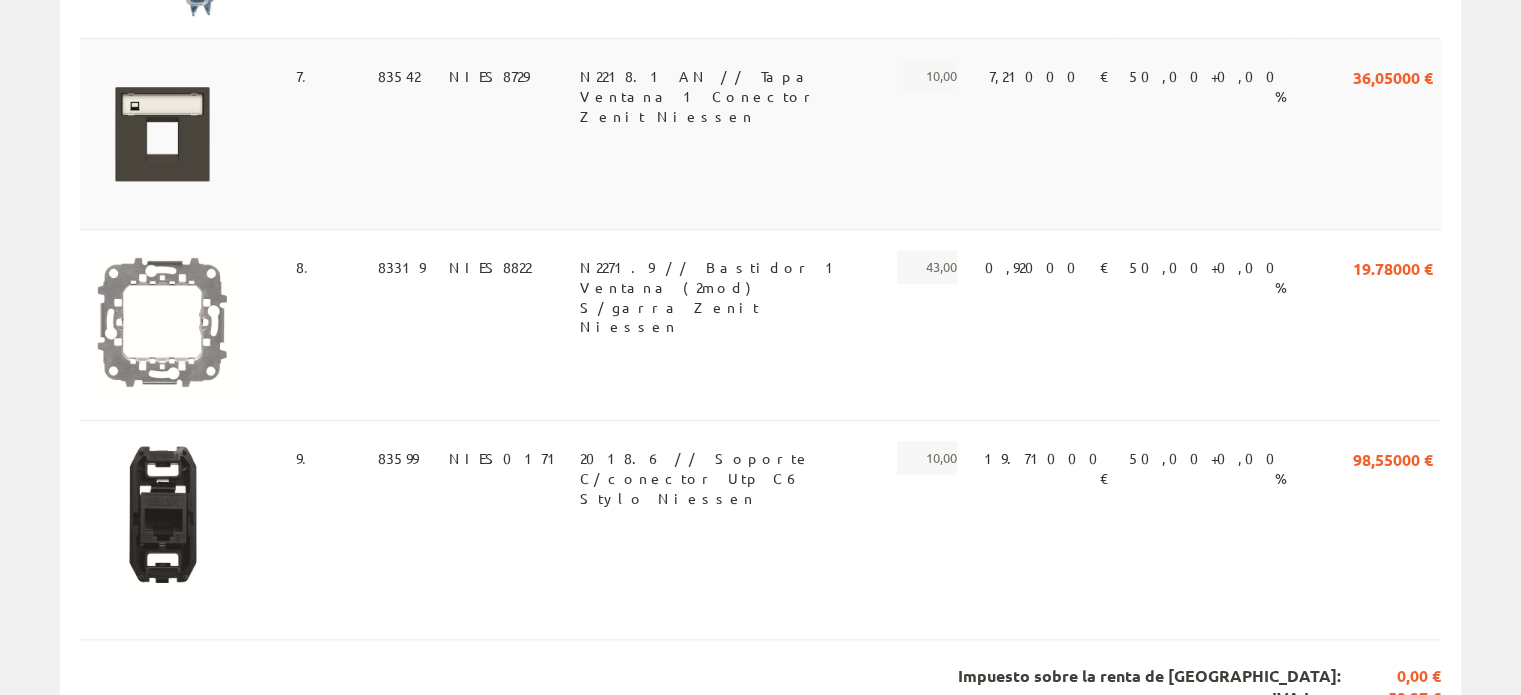 scroll, scrollTop: 1740, scrollLeft: 0, axis: vertical 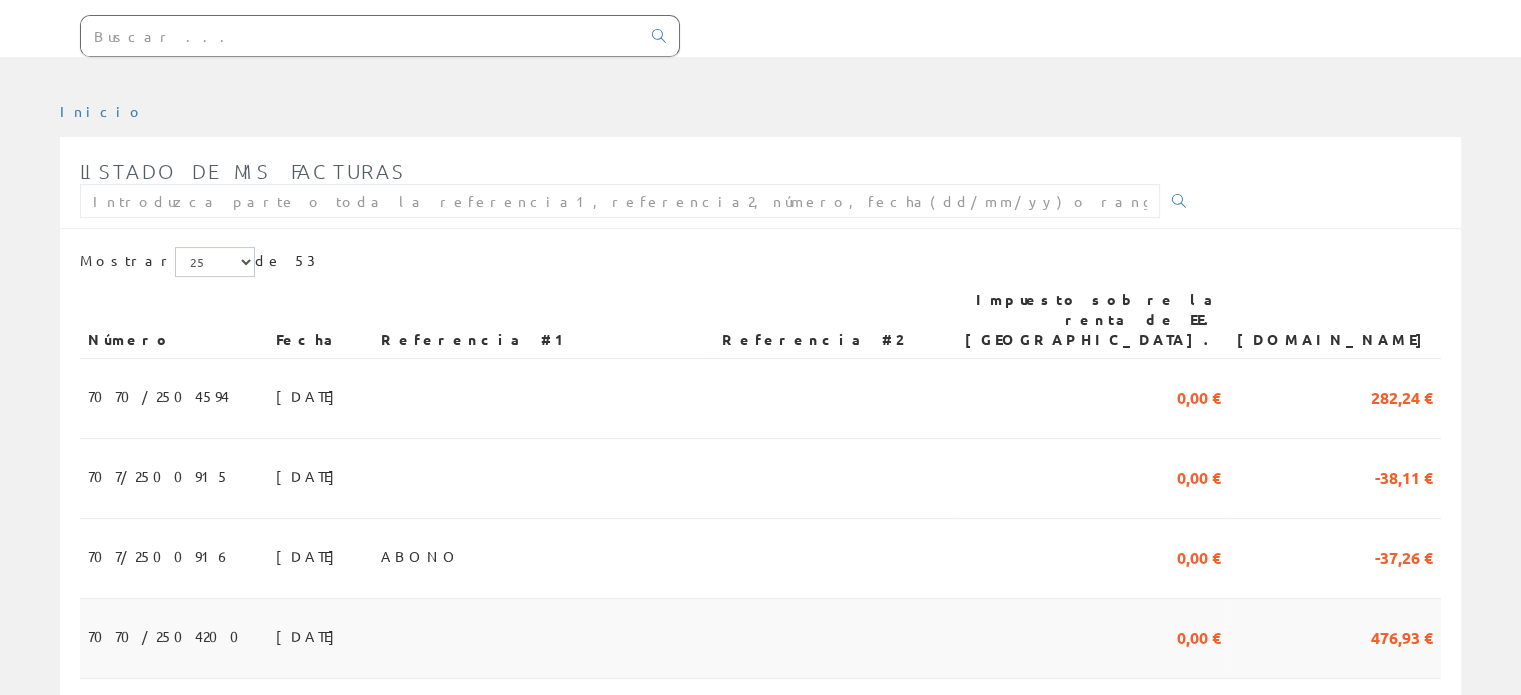 click at bounding box center (543, 639) 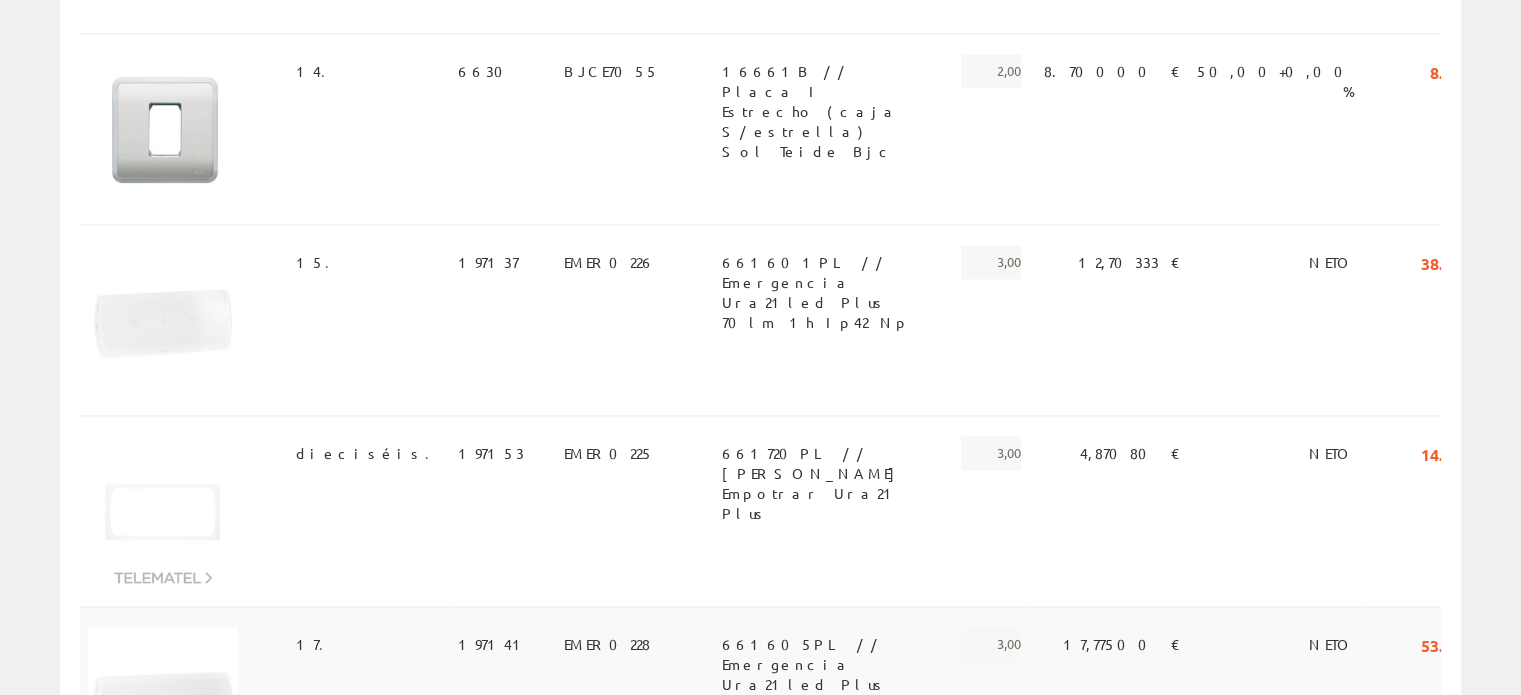 scroll, scrollTop: 2784, scrollLeft: 0, axis: vertical 